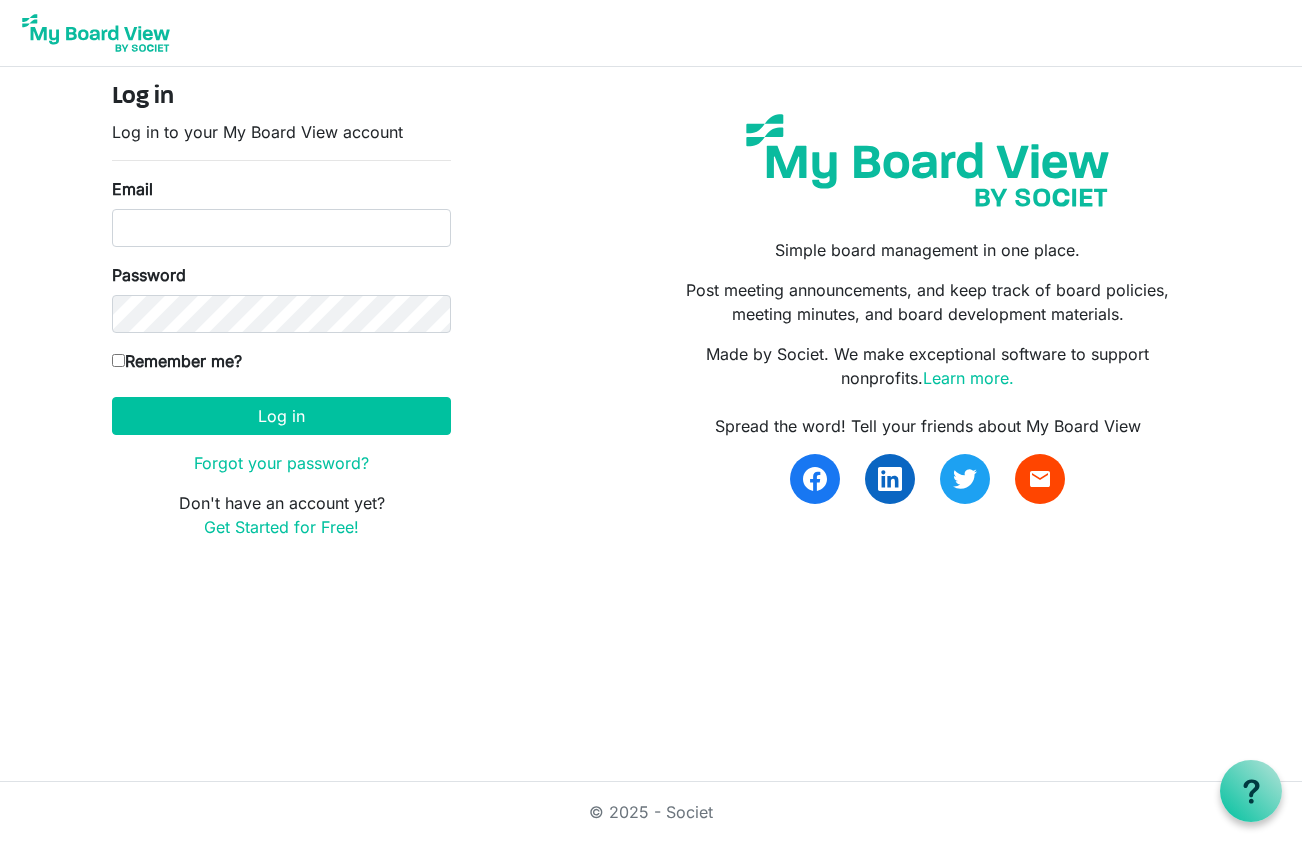 scroll, scrollTop: 0, scrollLeft: 0, axis: both 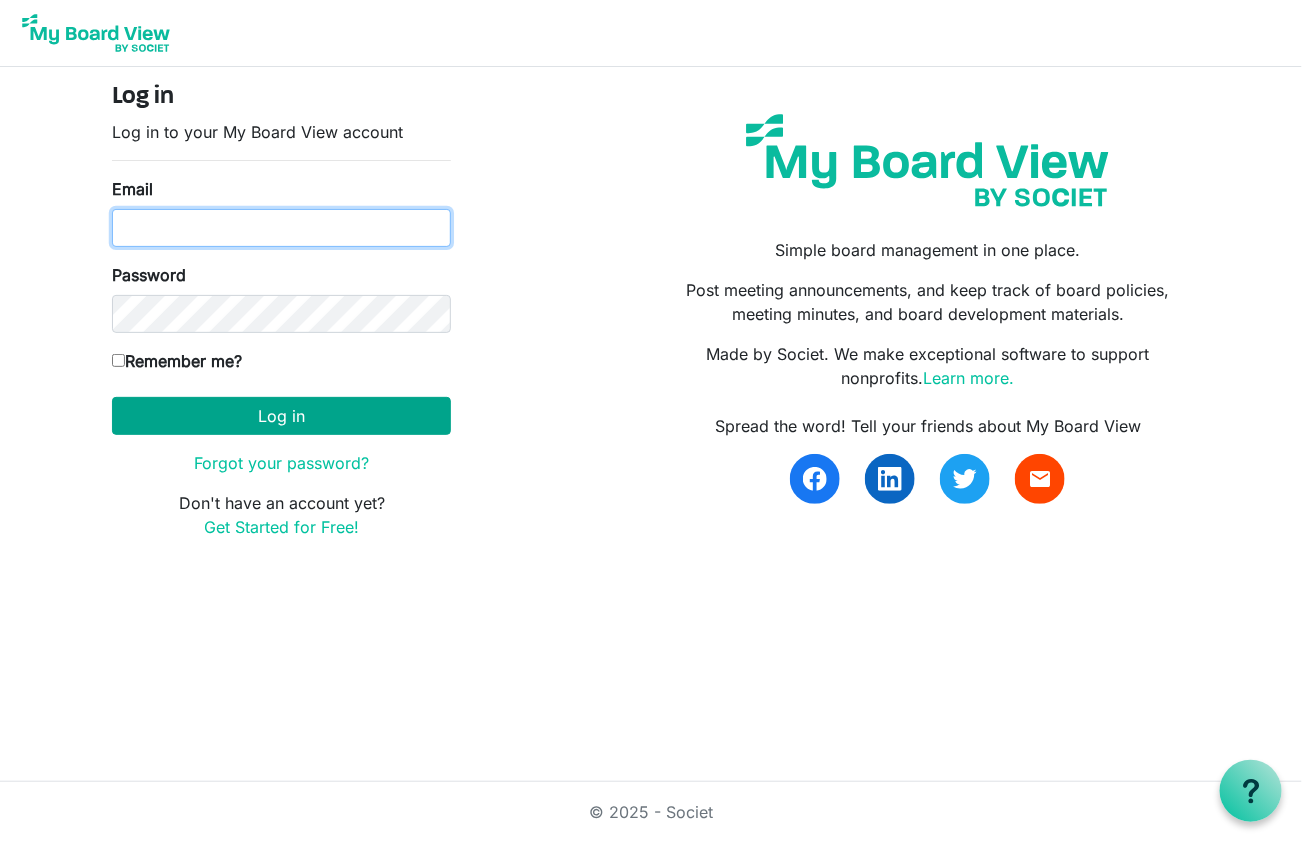 type on "dsamuelhillier@outlook.com" 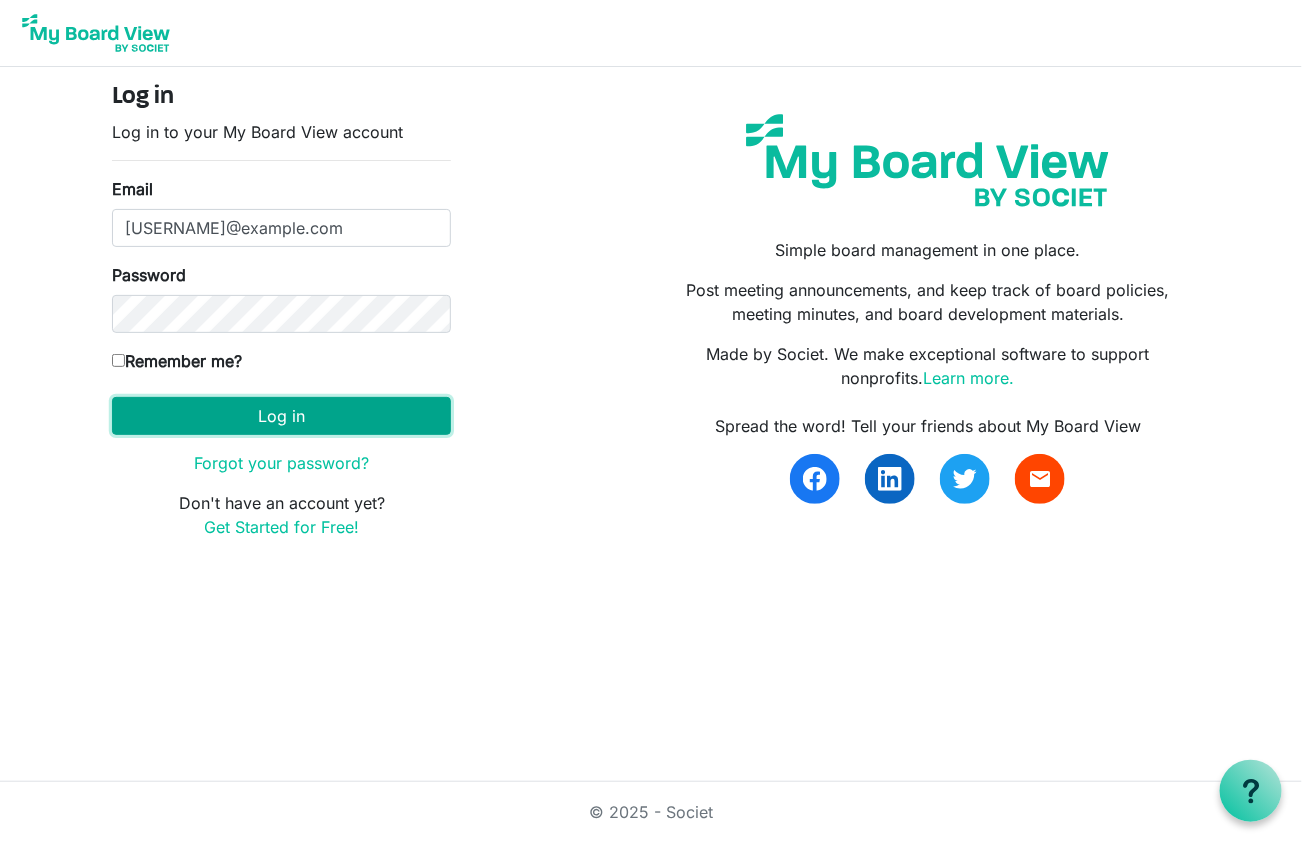 click on "Log in" at bounding box center [281, 416] 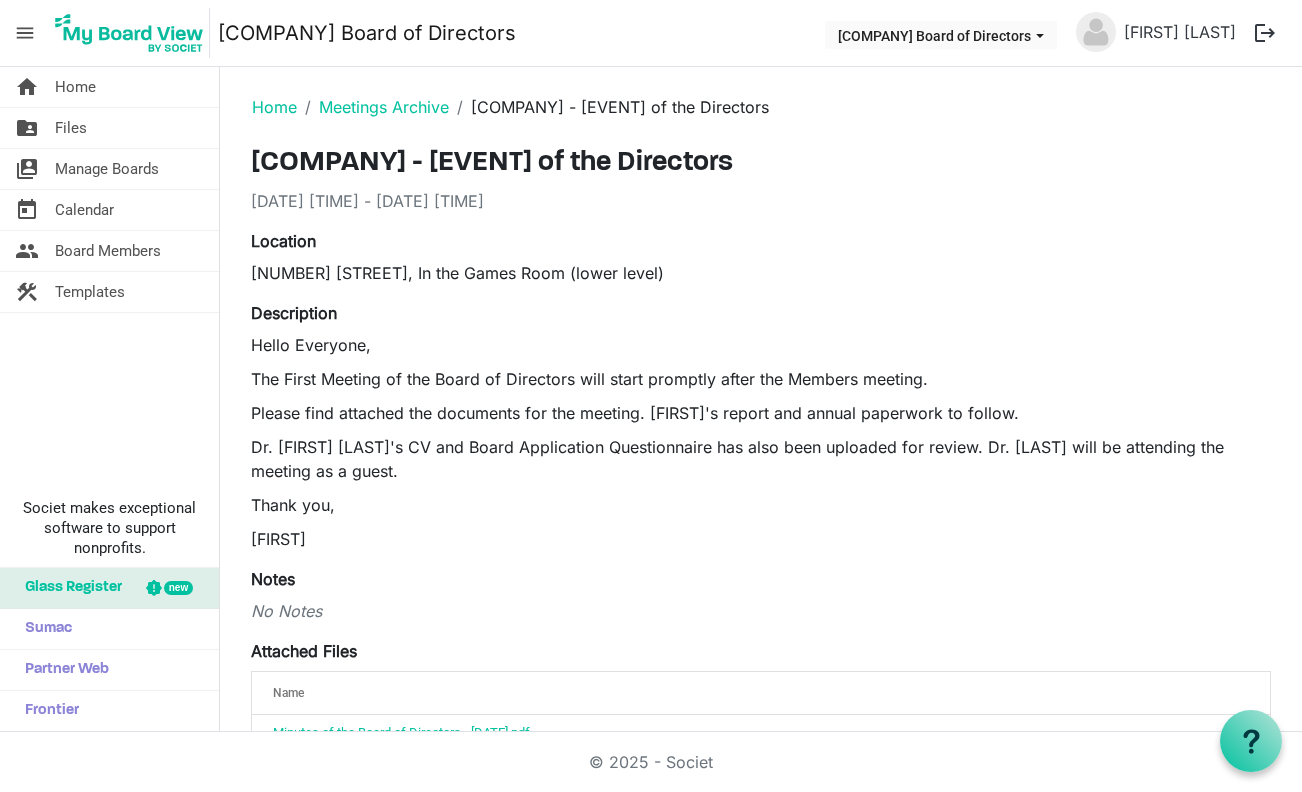 scroll, scrollTop: 0, scrollLeft: 0, axis: both 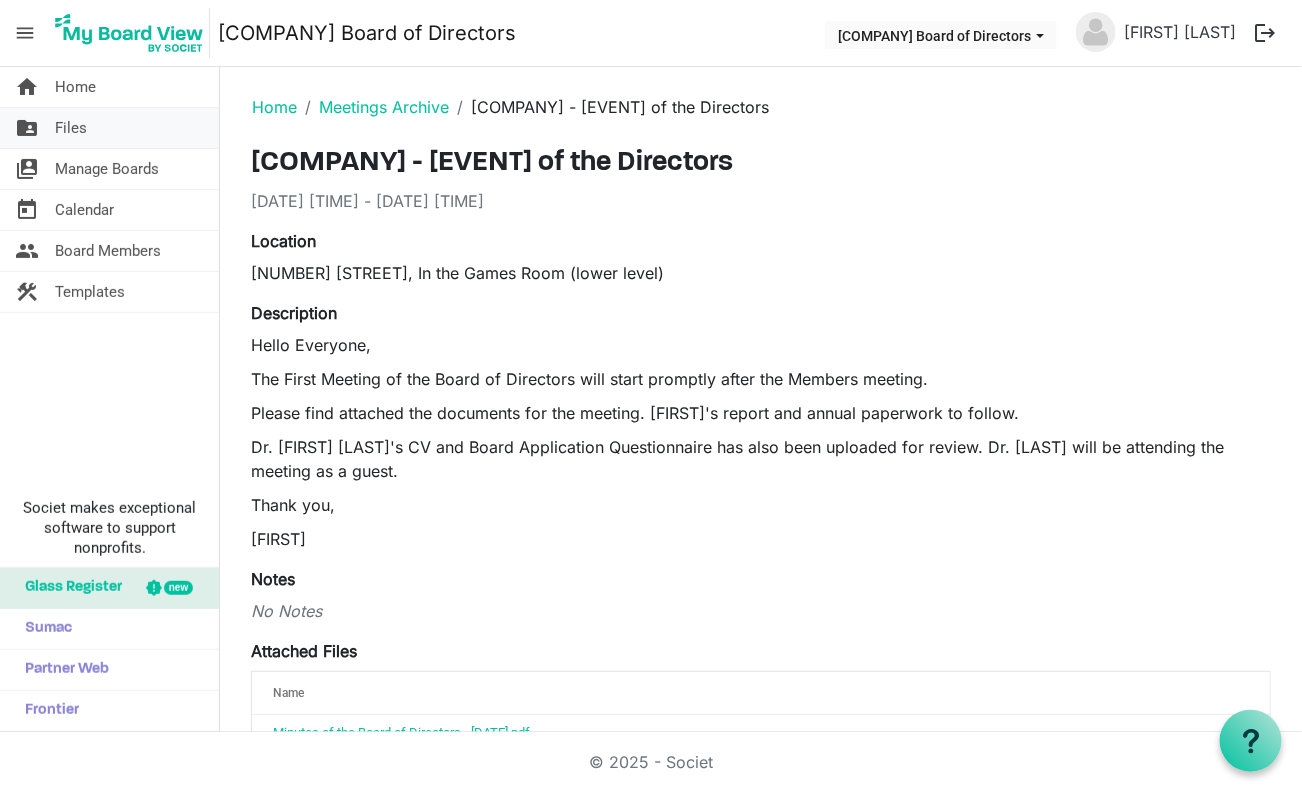 click on "Files" at bounding box center [71, 128] 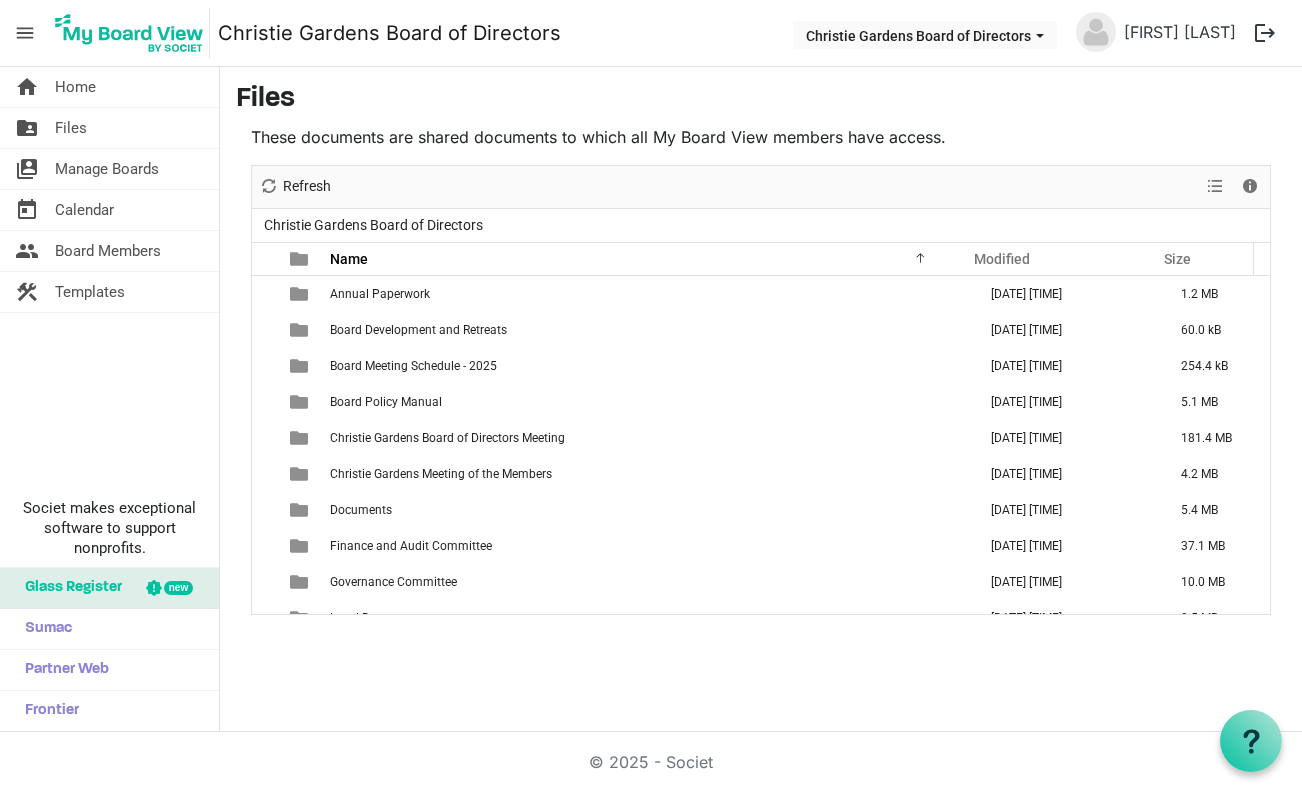 scroll, scrollTop: 0, scrollLeft: 0, axis: both 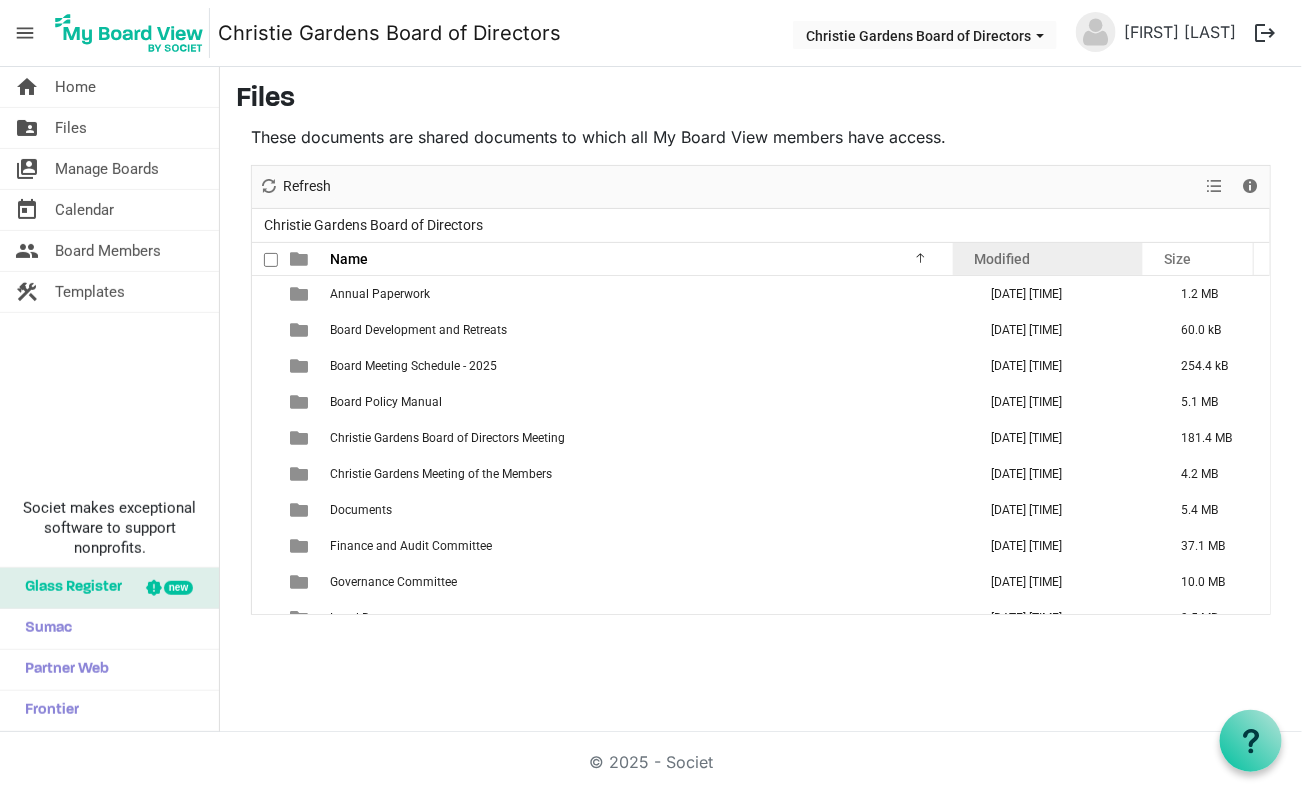 click on "Modified" at bounding box center [1002, 259] 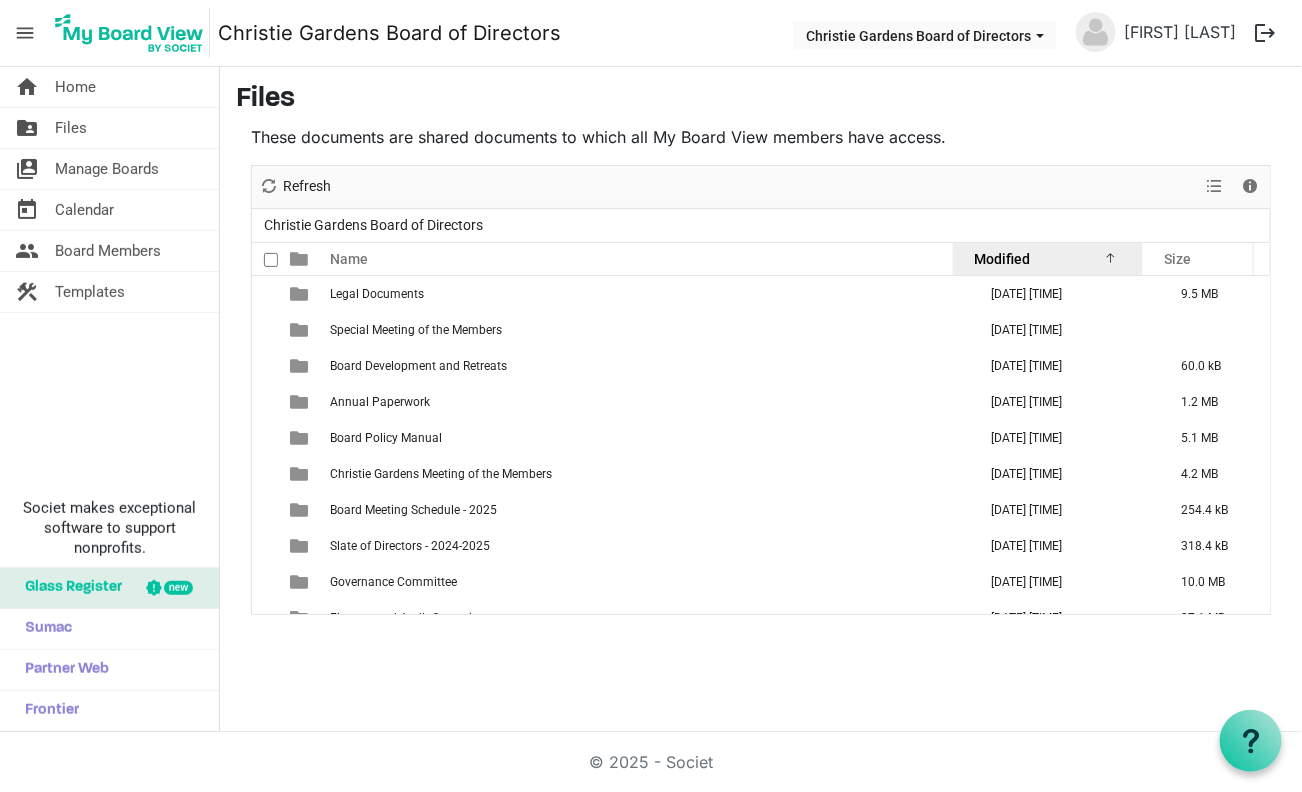 click on "Modified" at bounding box center [1002, 259] 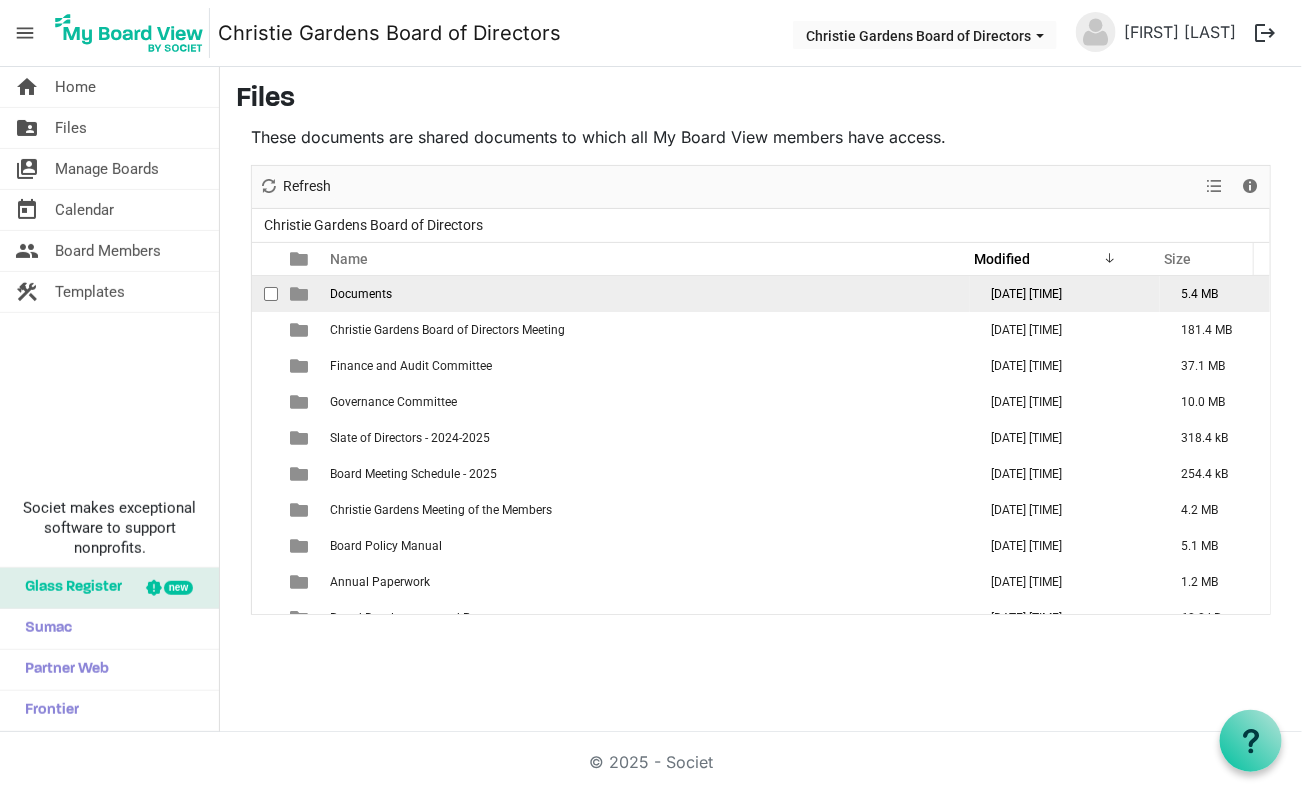 click on "Documents" at bounding box center [361, 294] 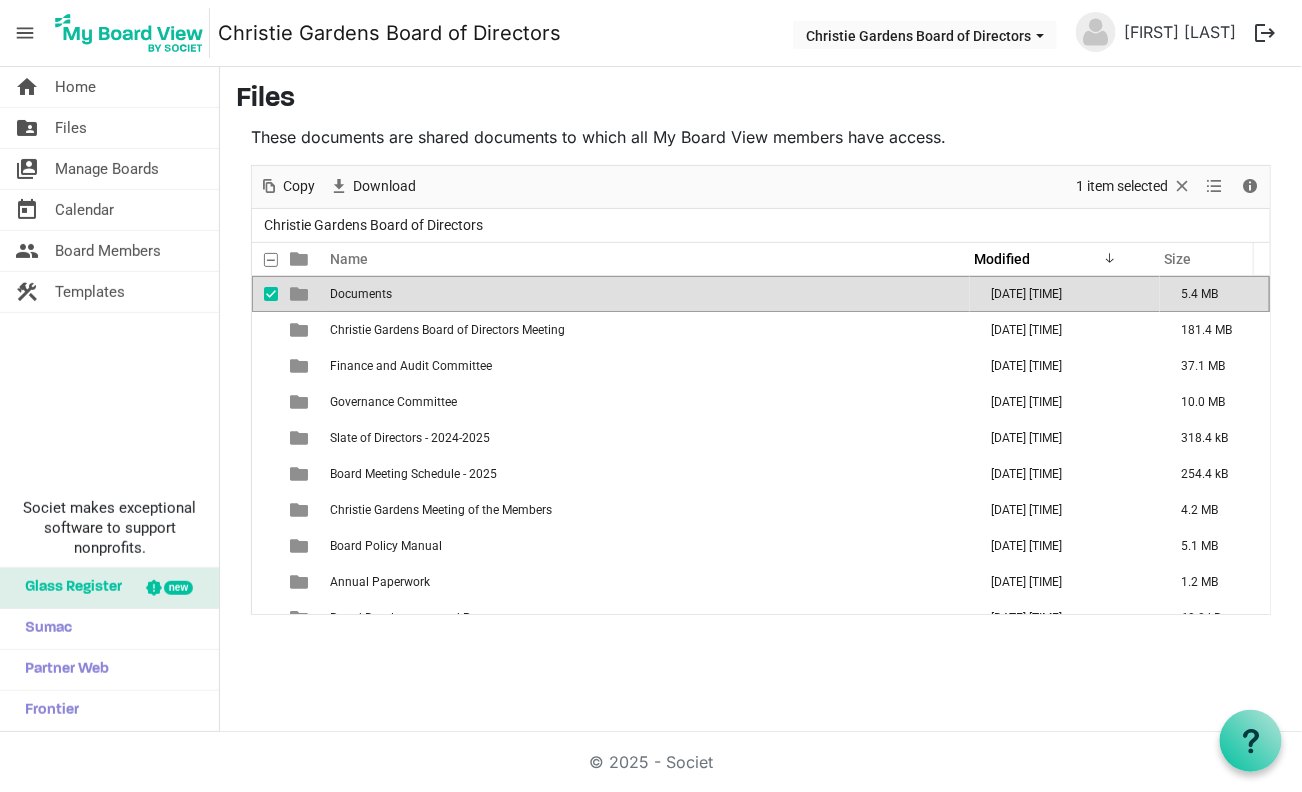 click on "Documents" at bounding box center (361, 294) 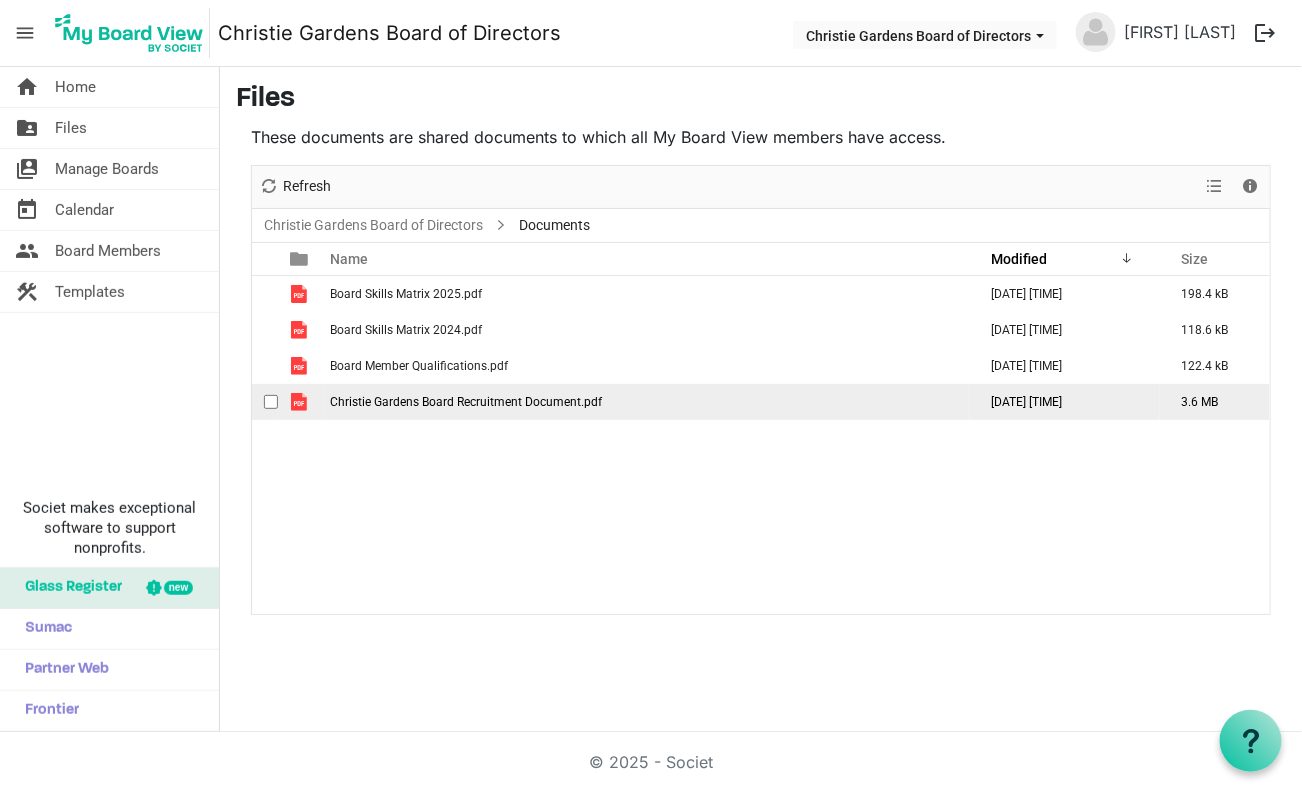 click at bounding box center [271, 402] 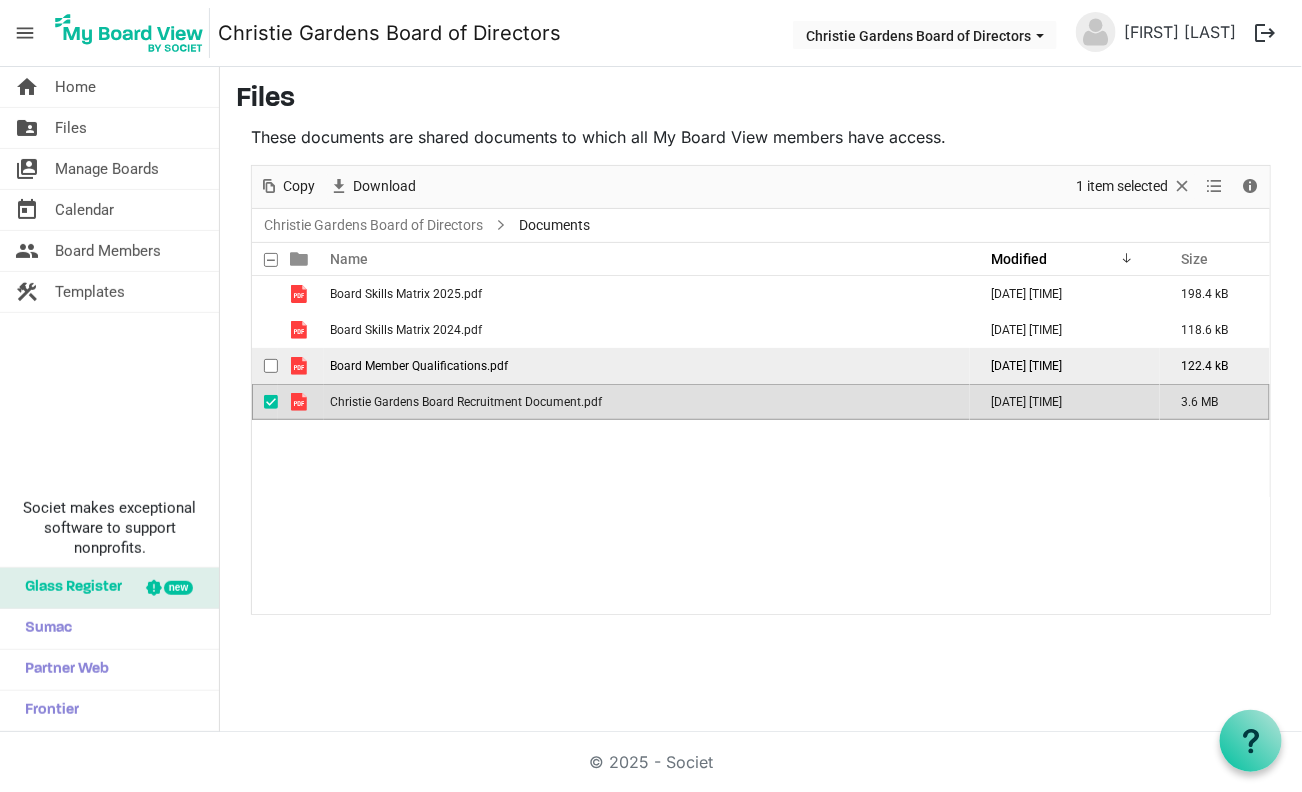 click at bounding box center (271, 366) 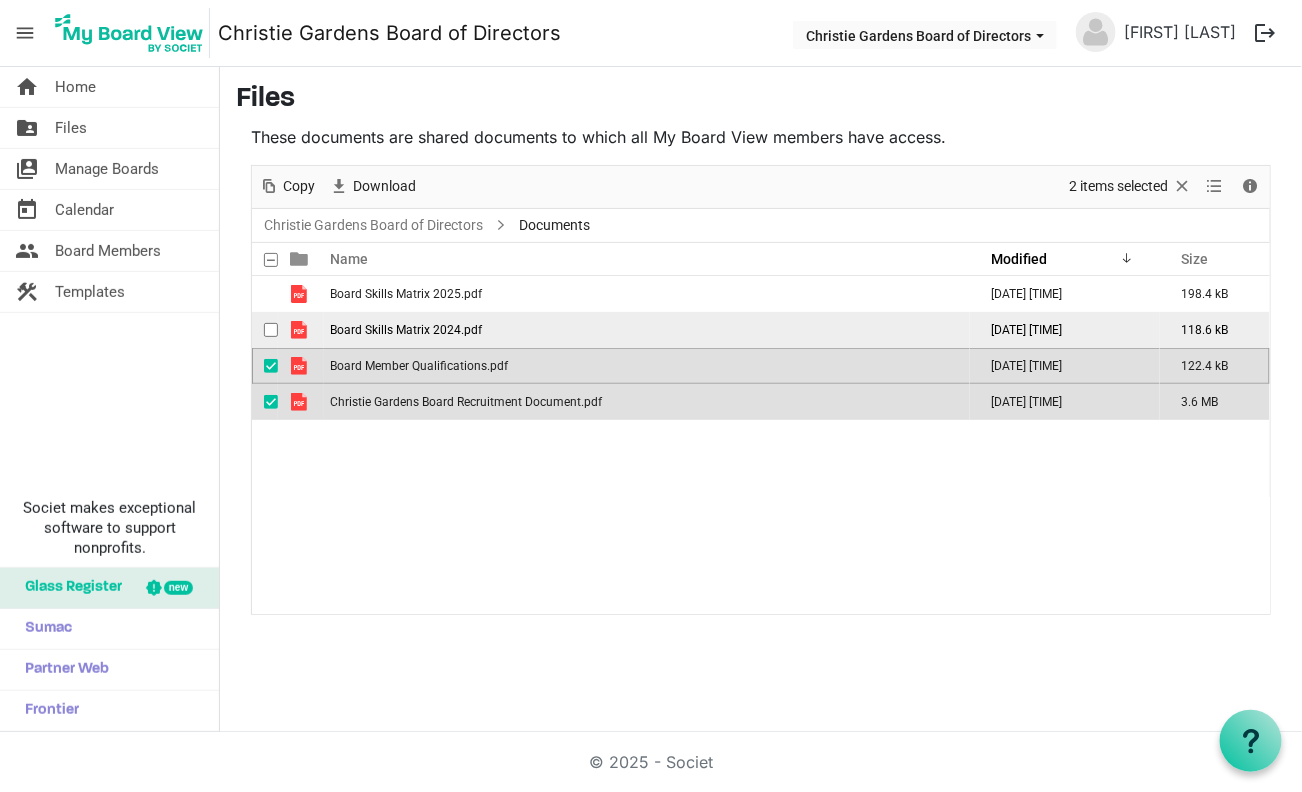 click at bounding box center [276, 330] 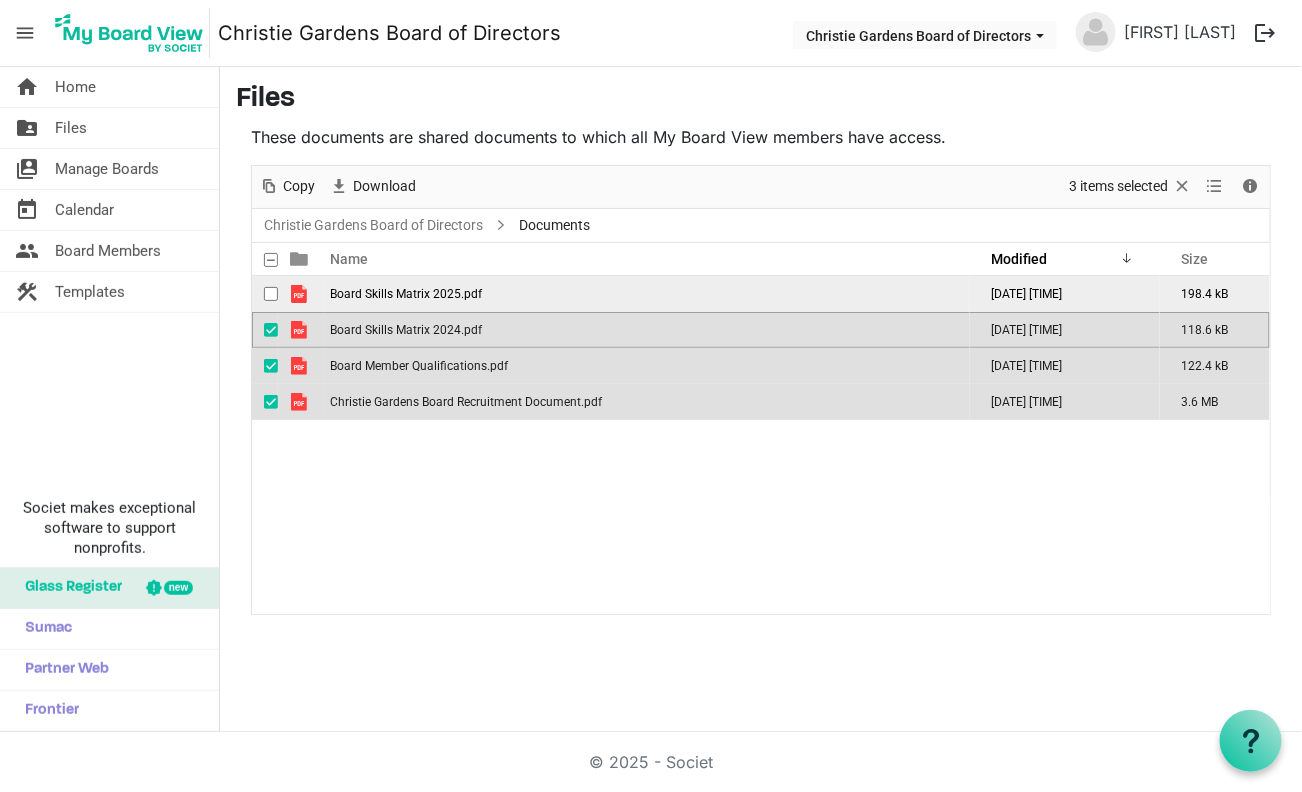 click at bounding box center (276, 294) 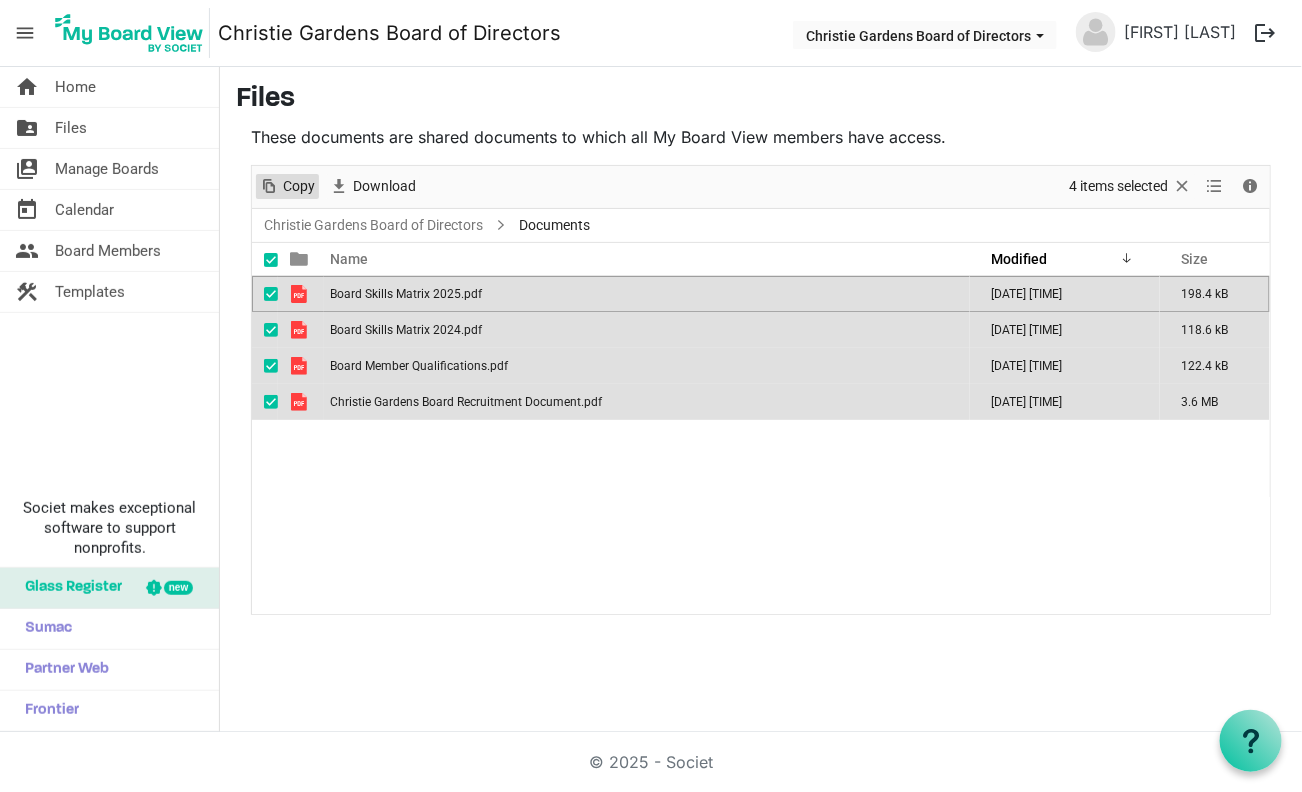 click on "Copy" at bounding box center [299, 186] 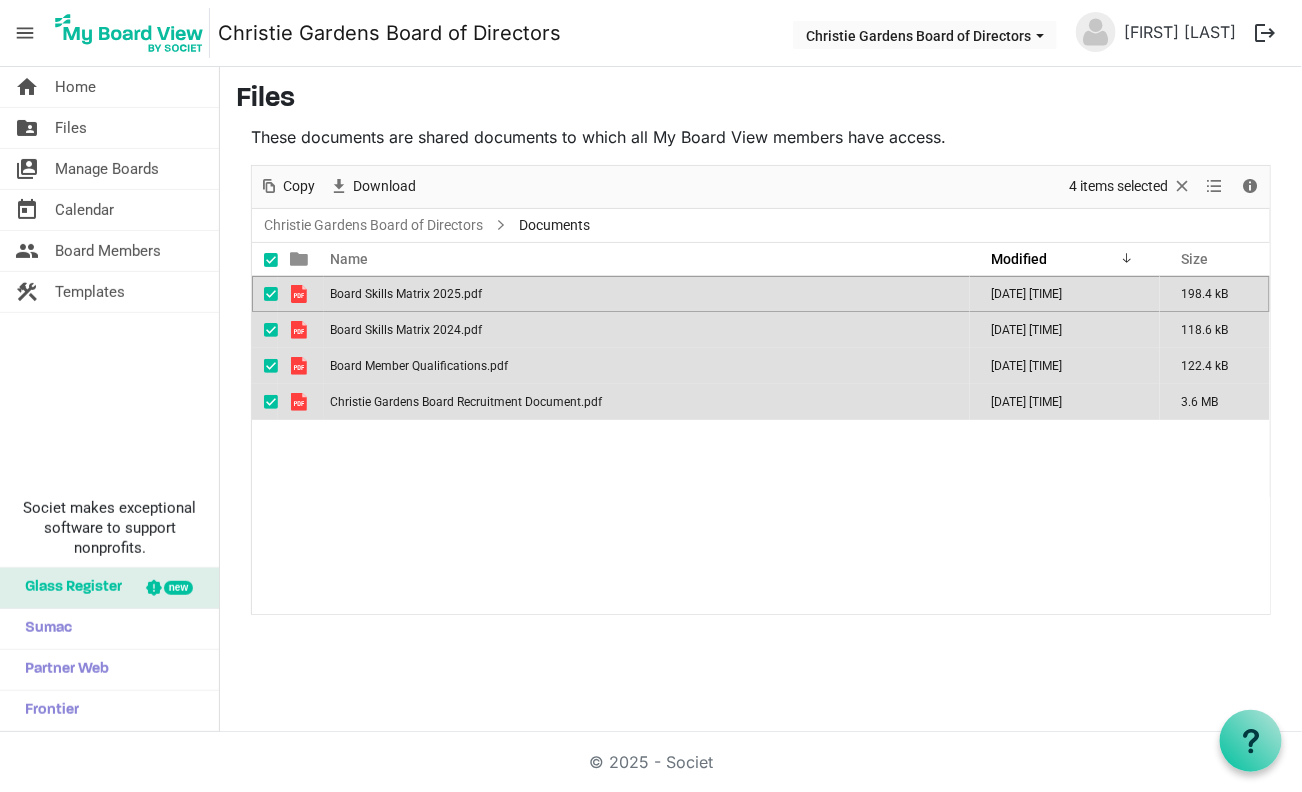 click on "Board Skills Matrix 2025.pdf August 07, 2025 12:10 PM 198.4 kB   Board Skills Matrix 2024.pdf October 18, 2024 3:25 PM 118.6 kB   Board Member Qualifications.pdf October 02, 2023 1:38 PM 122.4 kB   Christie Gardens Board Recruitment Document.pdf October 14, 2022 2:31 PM 3.6 MB" at bounding box center (761, 445) 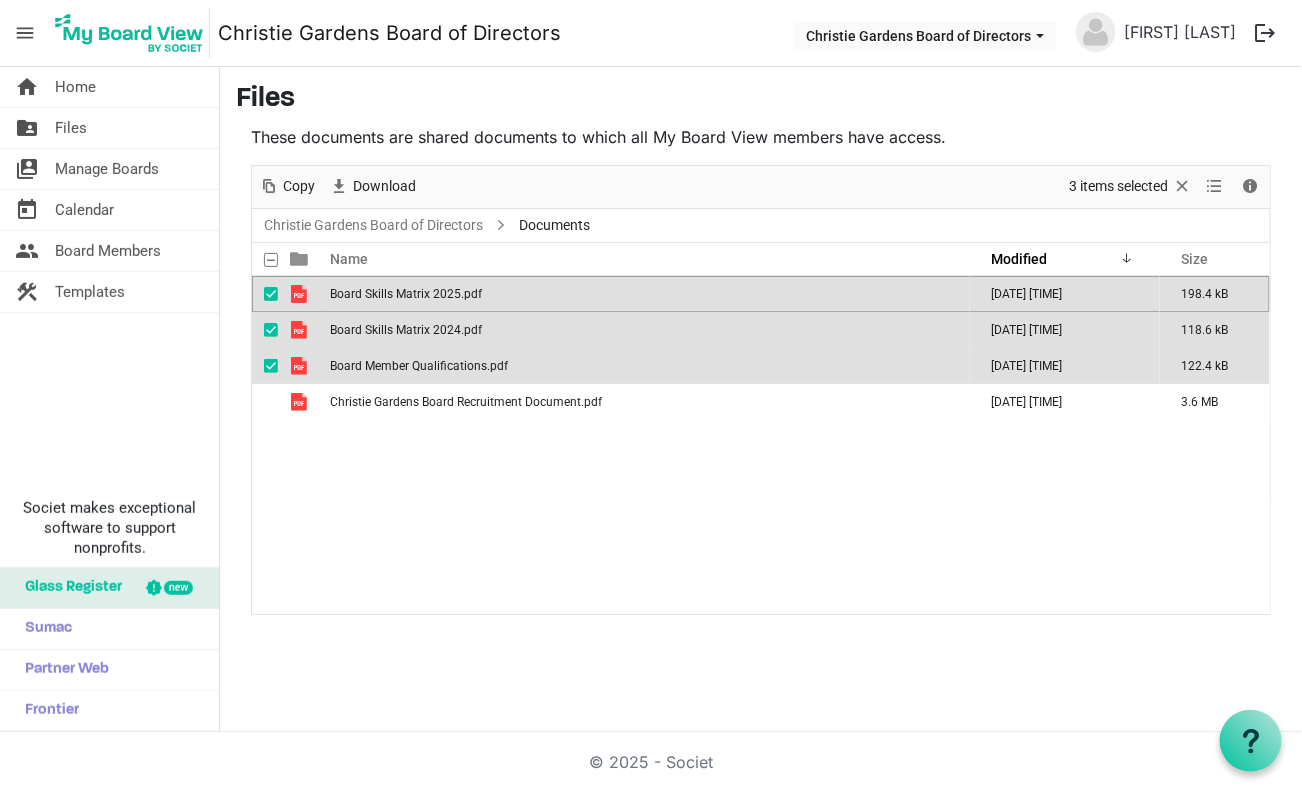 click at bounding box center [271, 366] 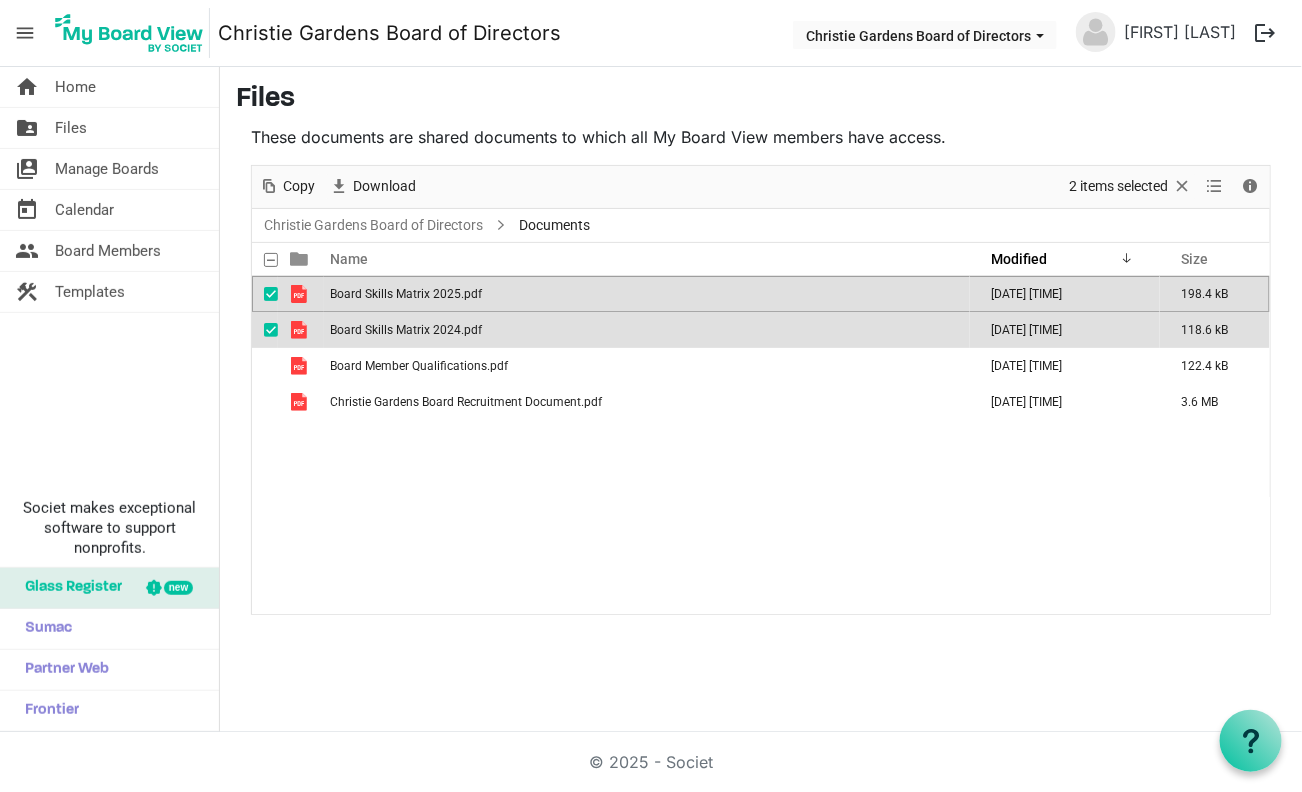 click at bounding box center [271, 330] 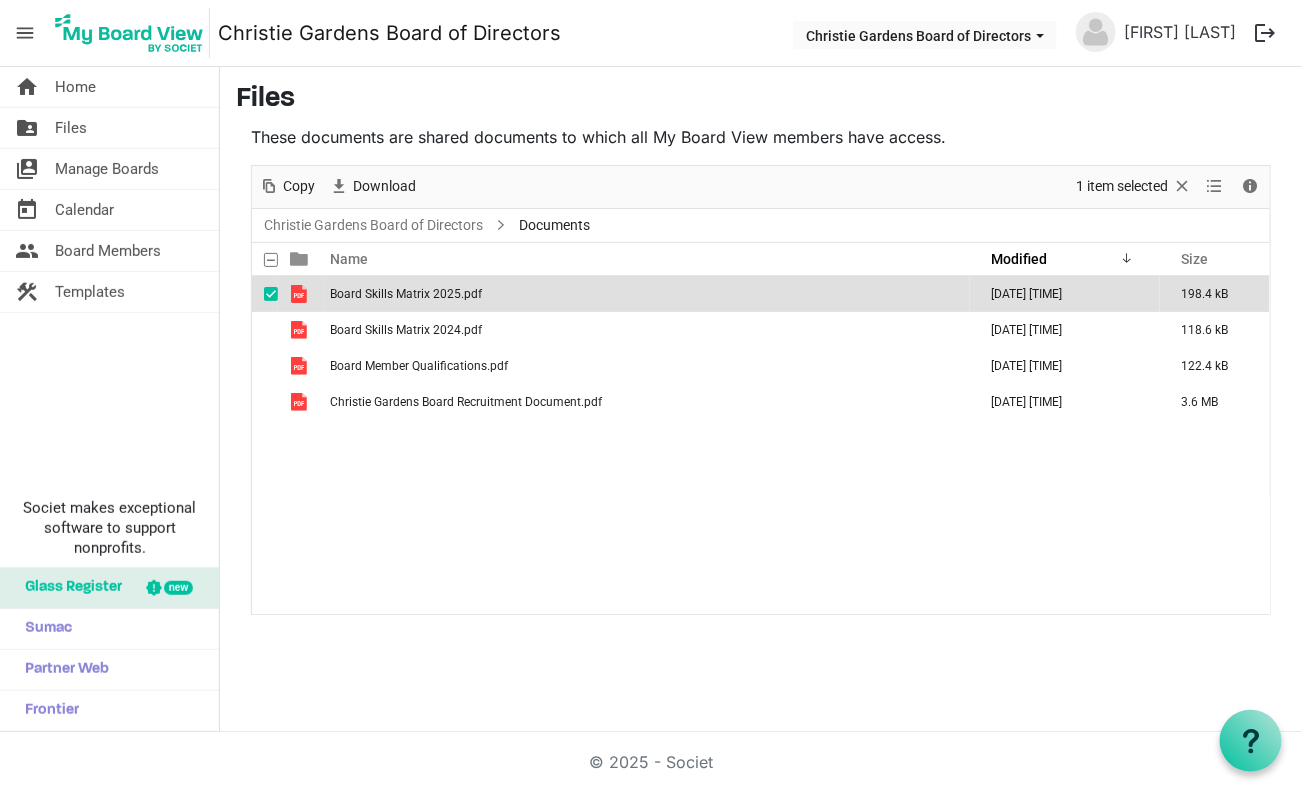 click on "Board Skills Matrix 2025.pdf" at bounding box center [406, 294] 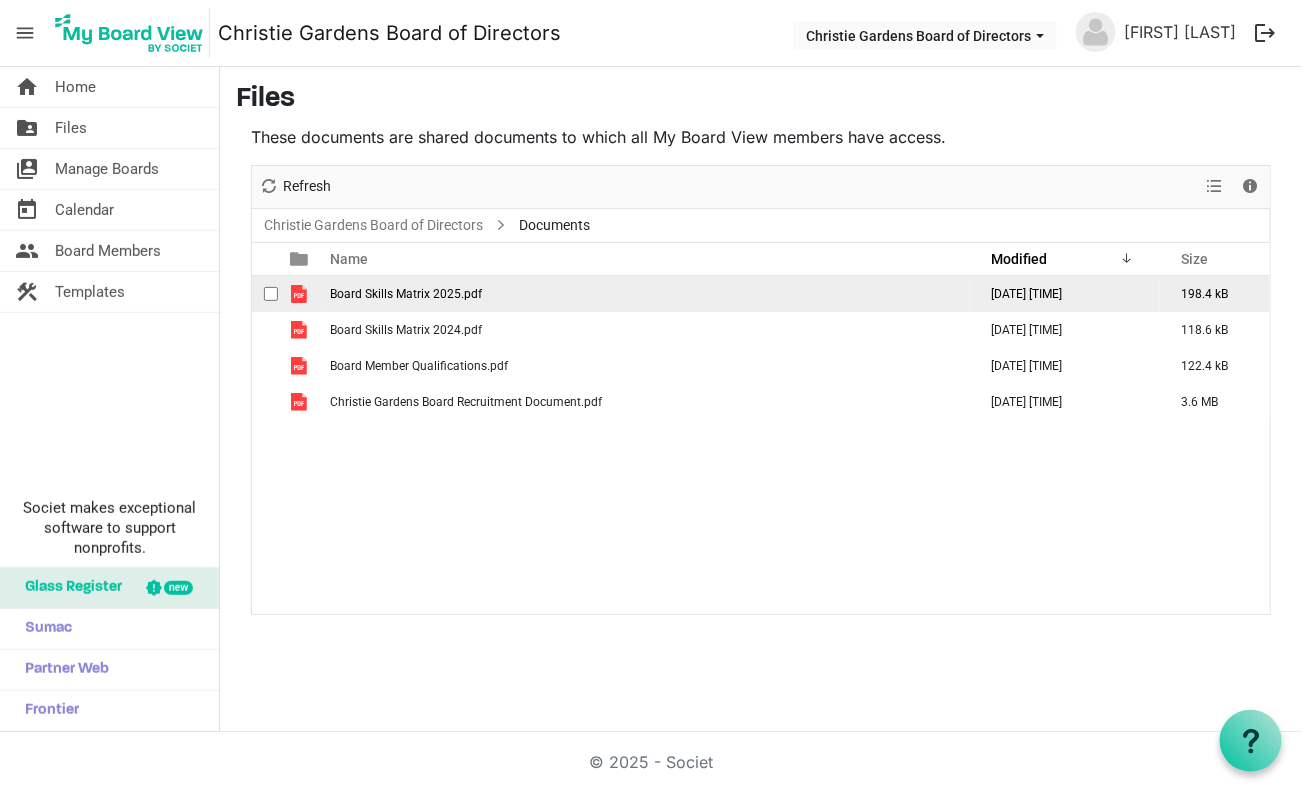 click on "Board Skills Matrix 2025.pdf" at bounding box center (406, 294) 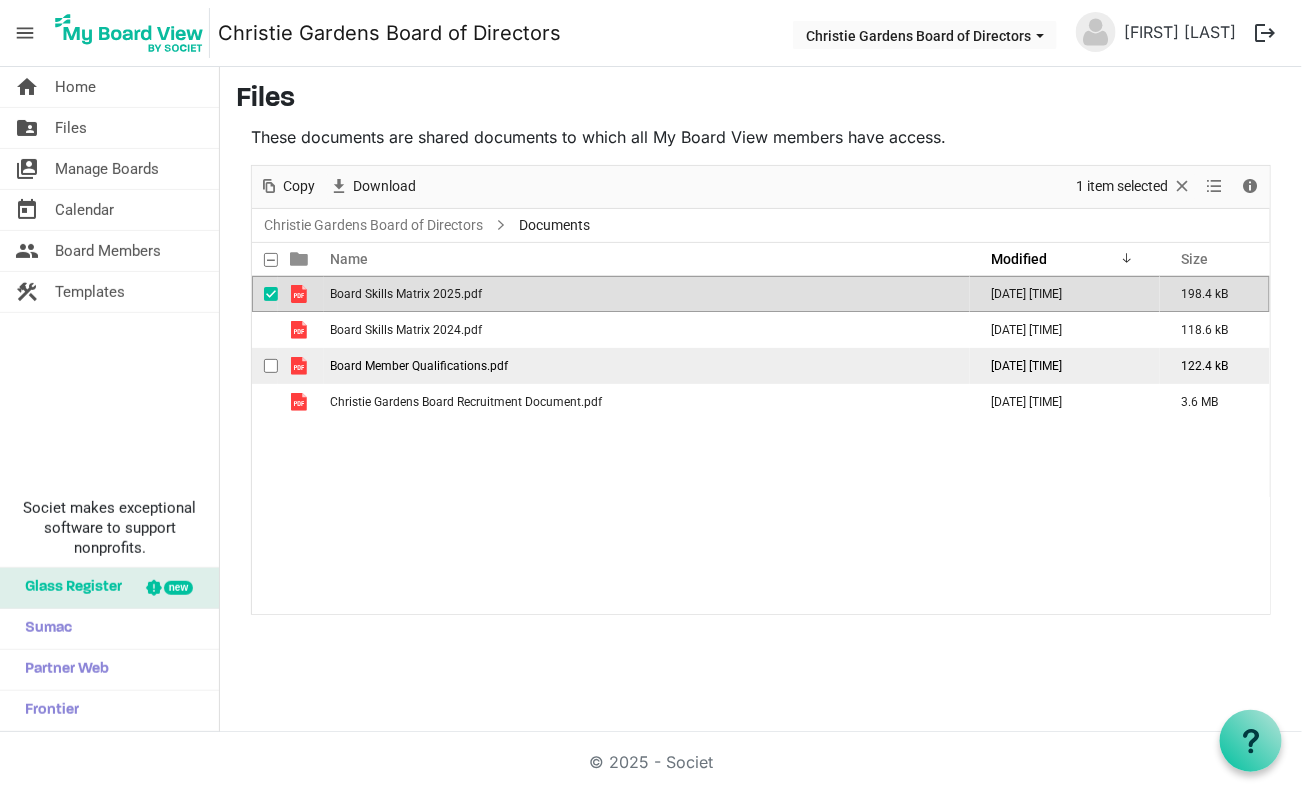 click on "Board Member Qualifications.pdf" at bounding box center [647, 366] 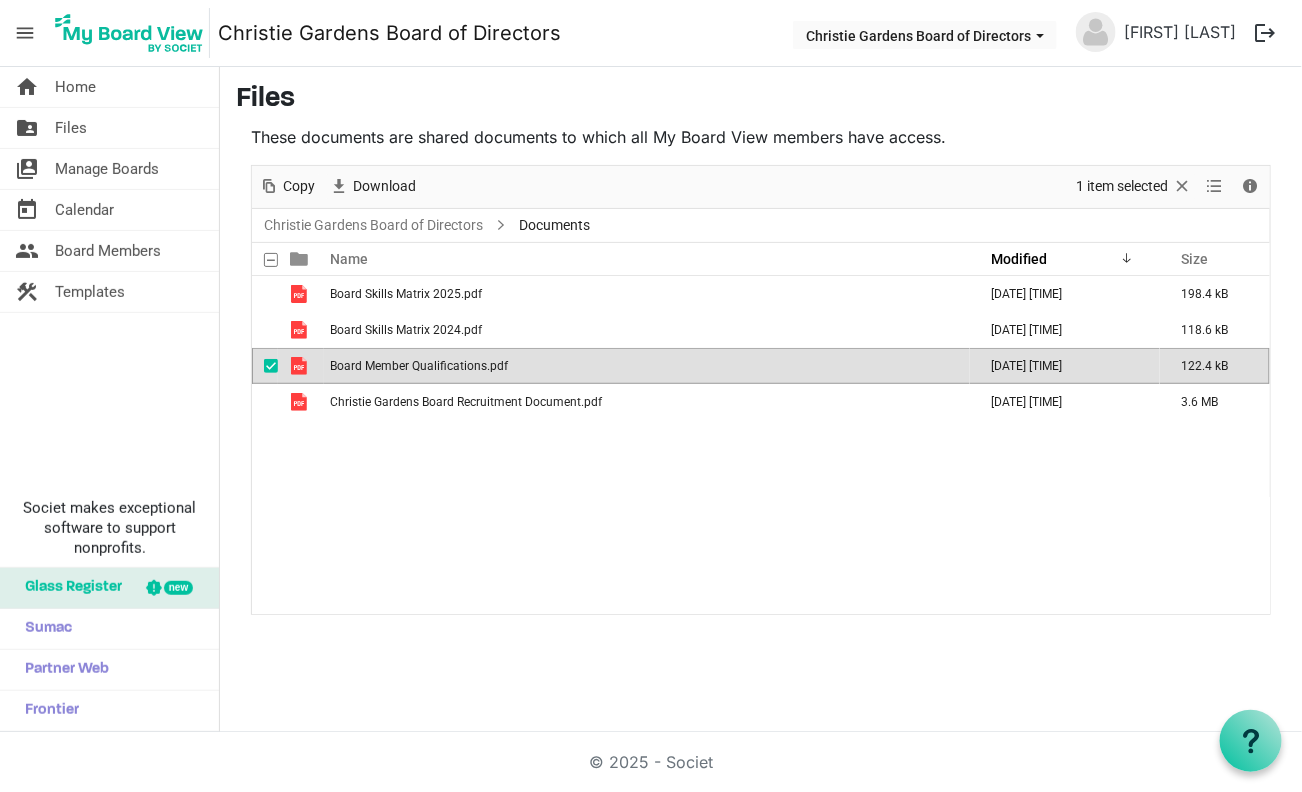 click on "Board Member Qualifications.pdf" at bounding box center [647, 366] 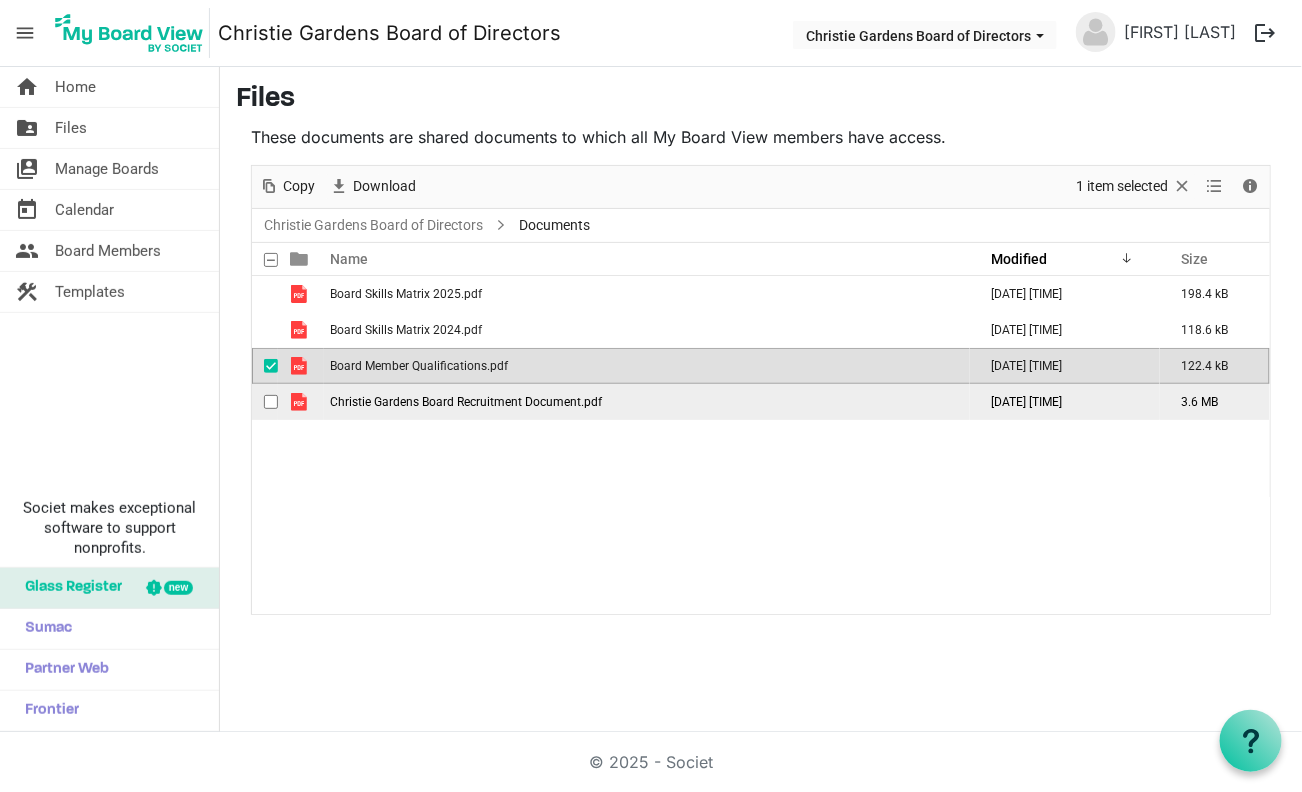 click on "Christie Gardens Board Recruitment Document.pdf" at bounding box center (466, 402) 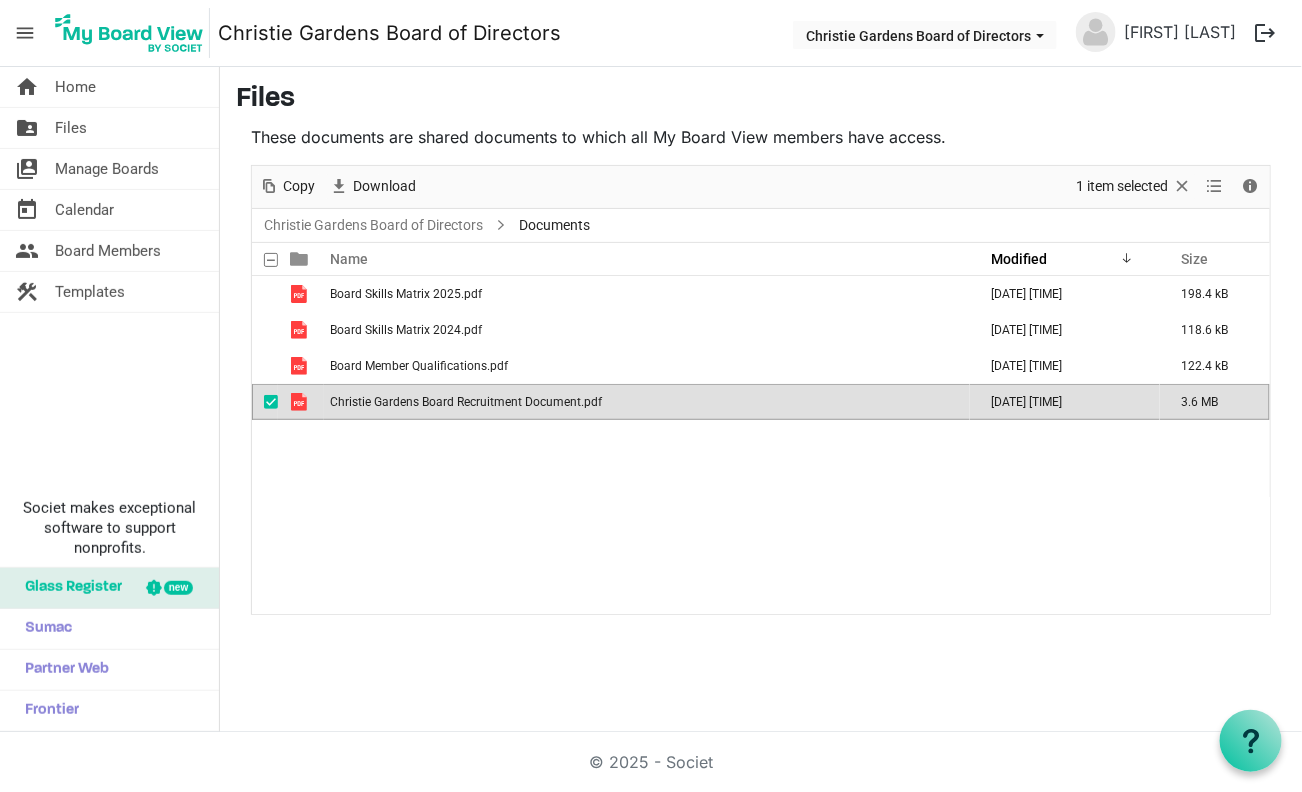 click on "Christie Gardens Board Recruitment Document.pdf" at bounding box center [466, 402] 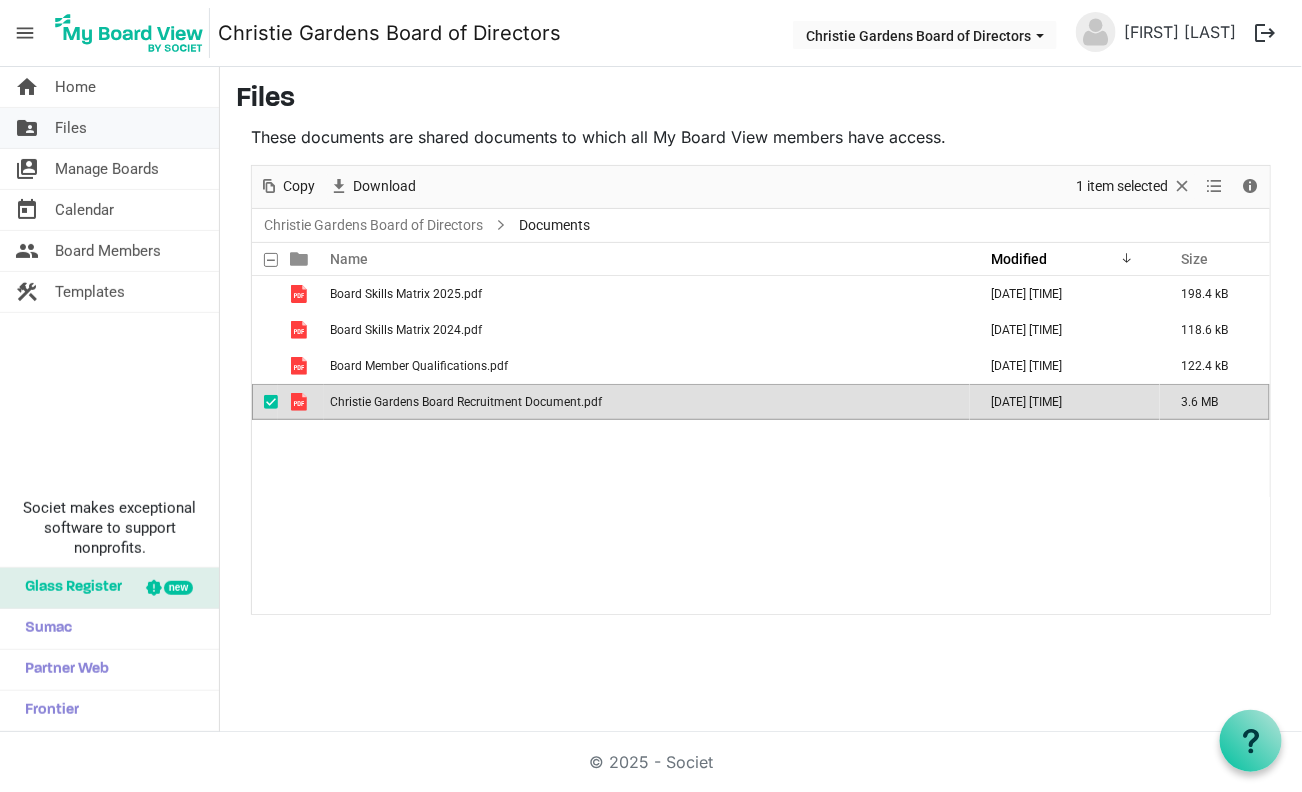 click on "Files" at bounding box center [71, 128] 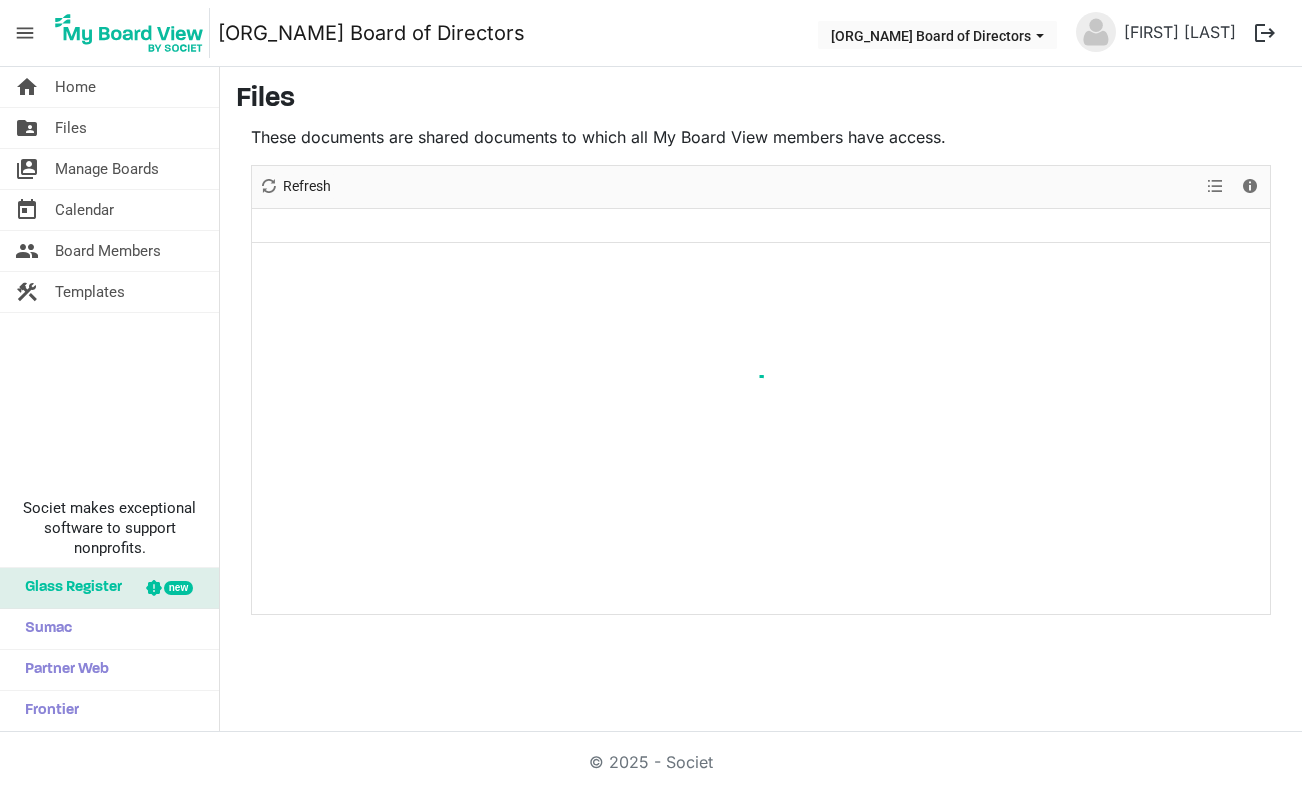 scroll, scrollTop: 0, scrollLeft: 0, axis: both 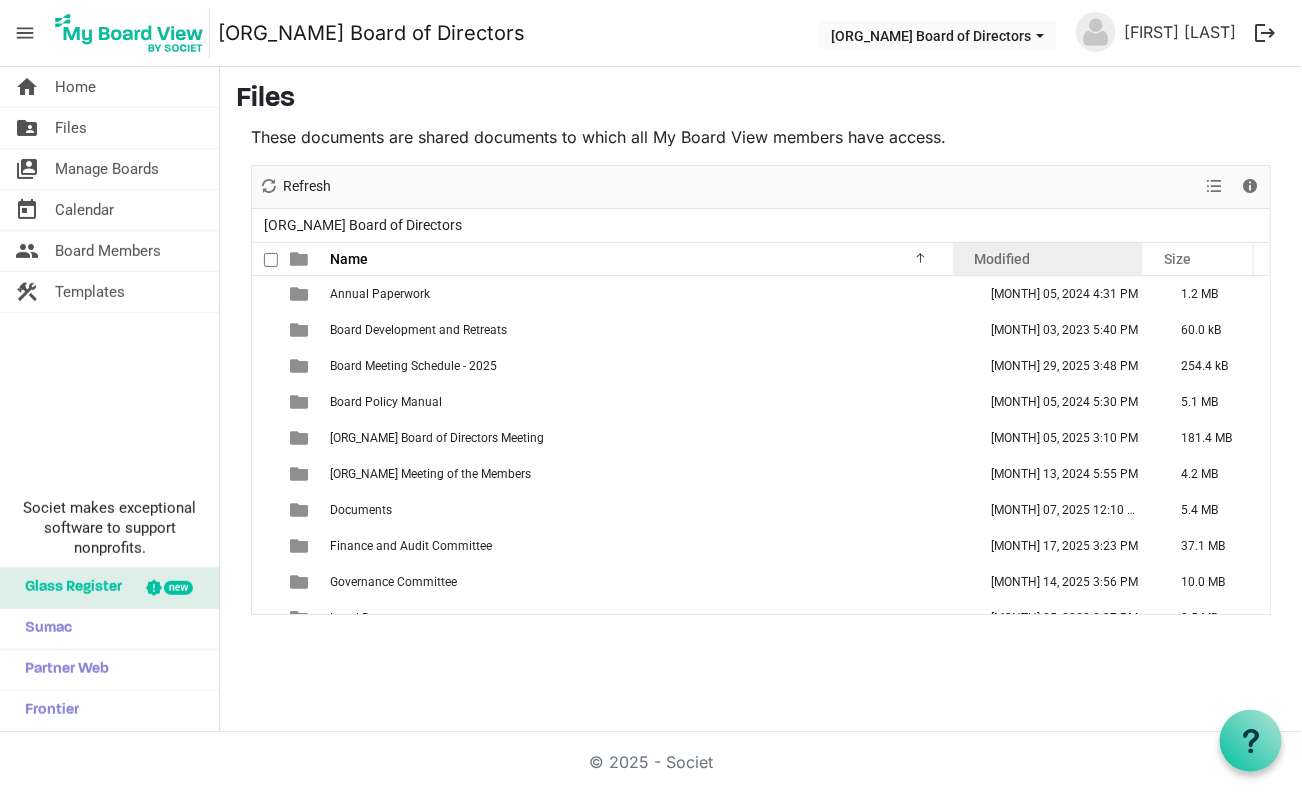 click on "Modified" at bounding box center [1002, 259] 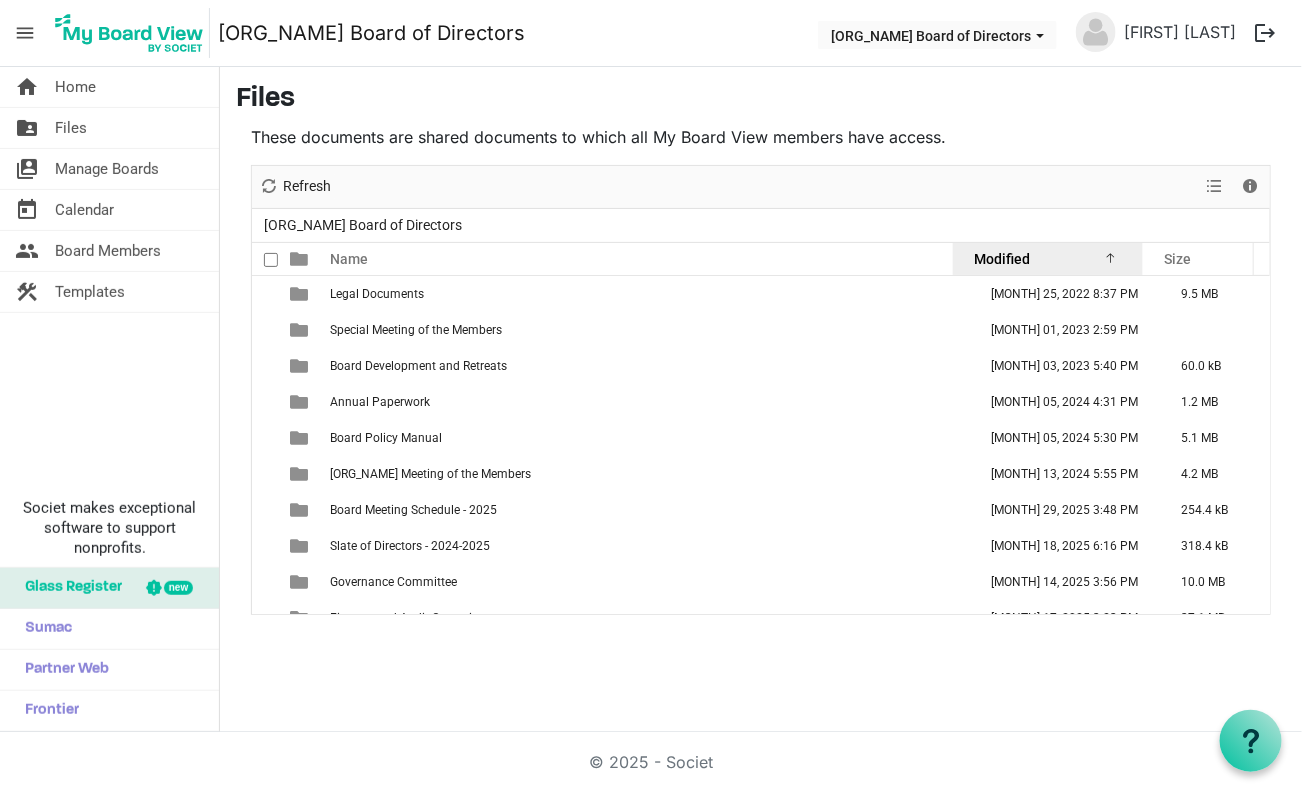 click on "Modified" at bounding box center [1002, 259] 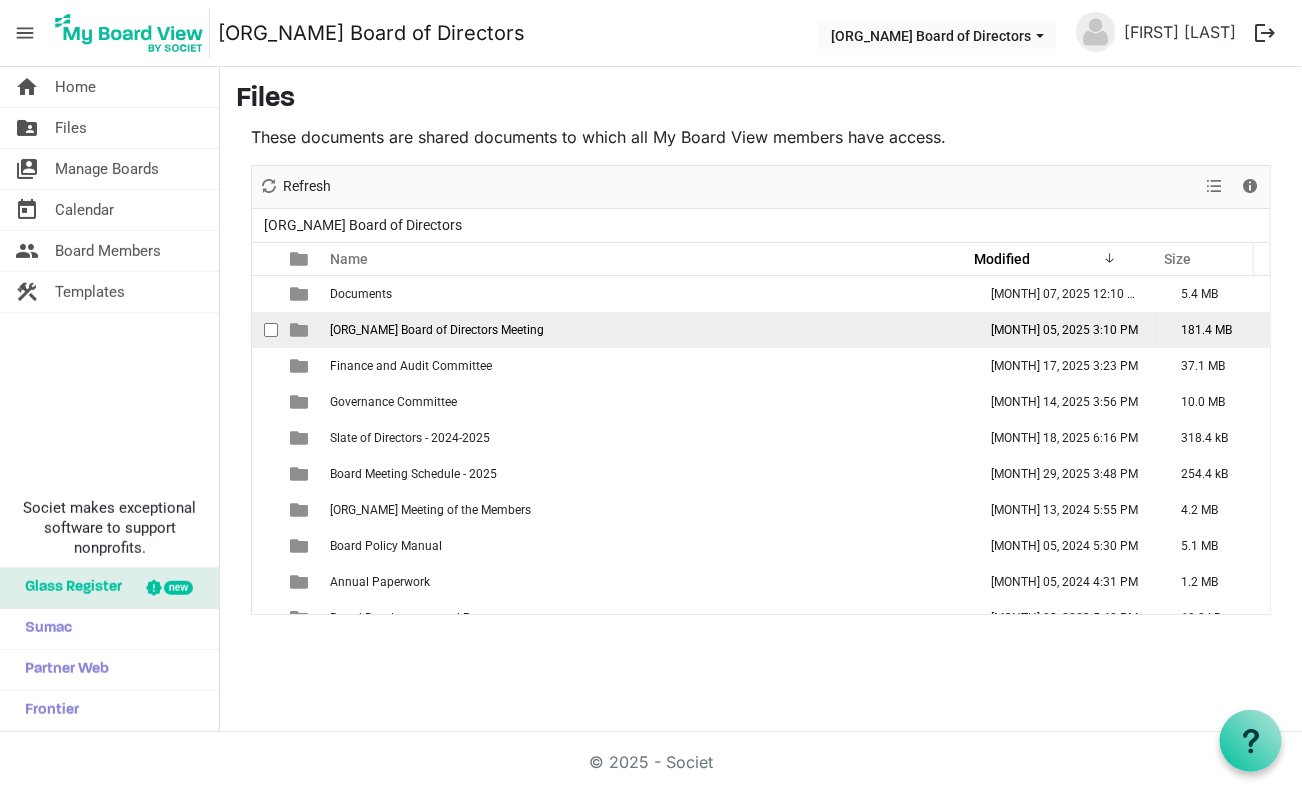 click on "[ORG_NAME] Board of Directors Meeting" at bounding box center (437, 330) 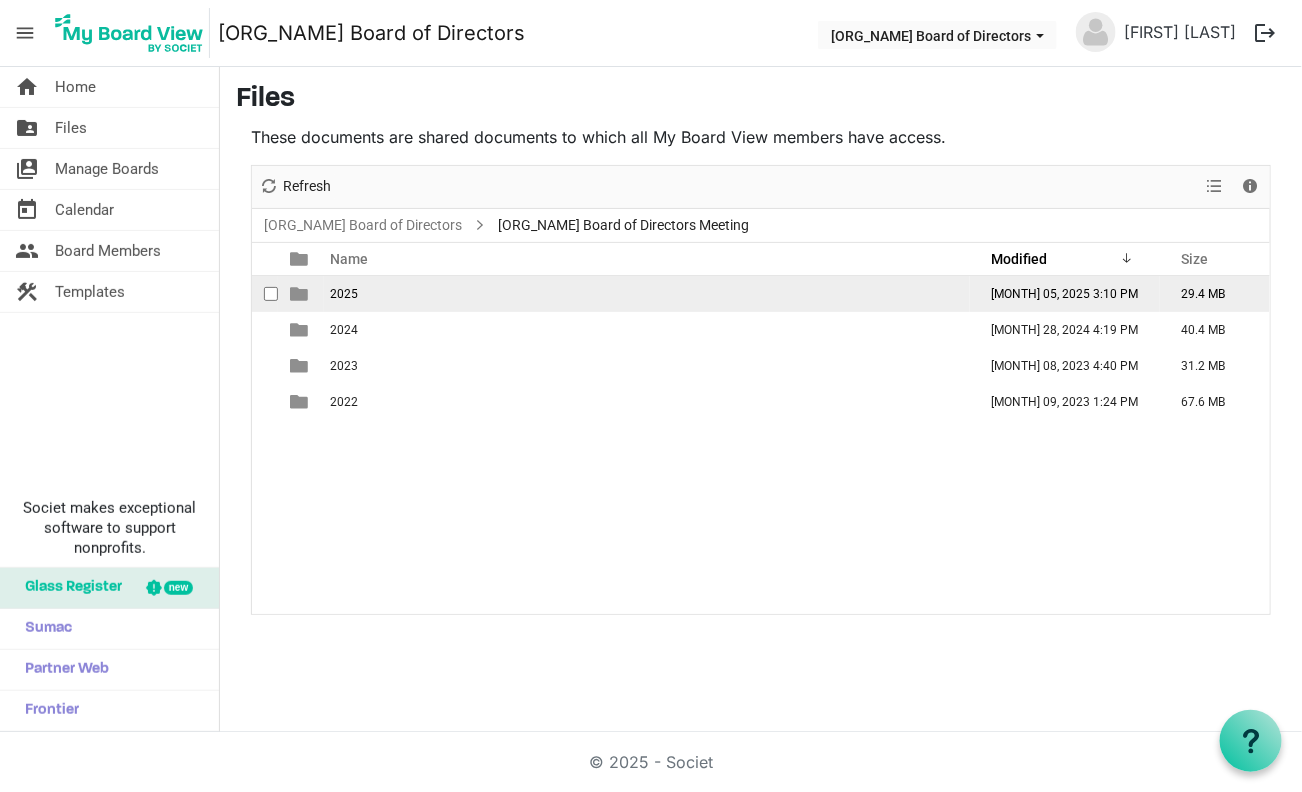 click on "2025" at bounding box center [344, 294] 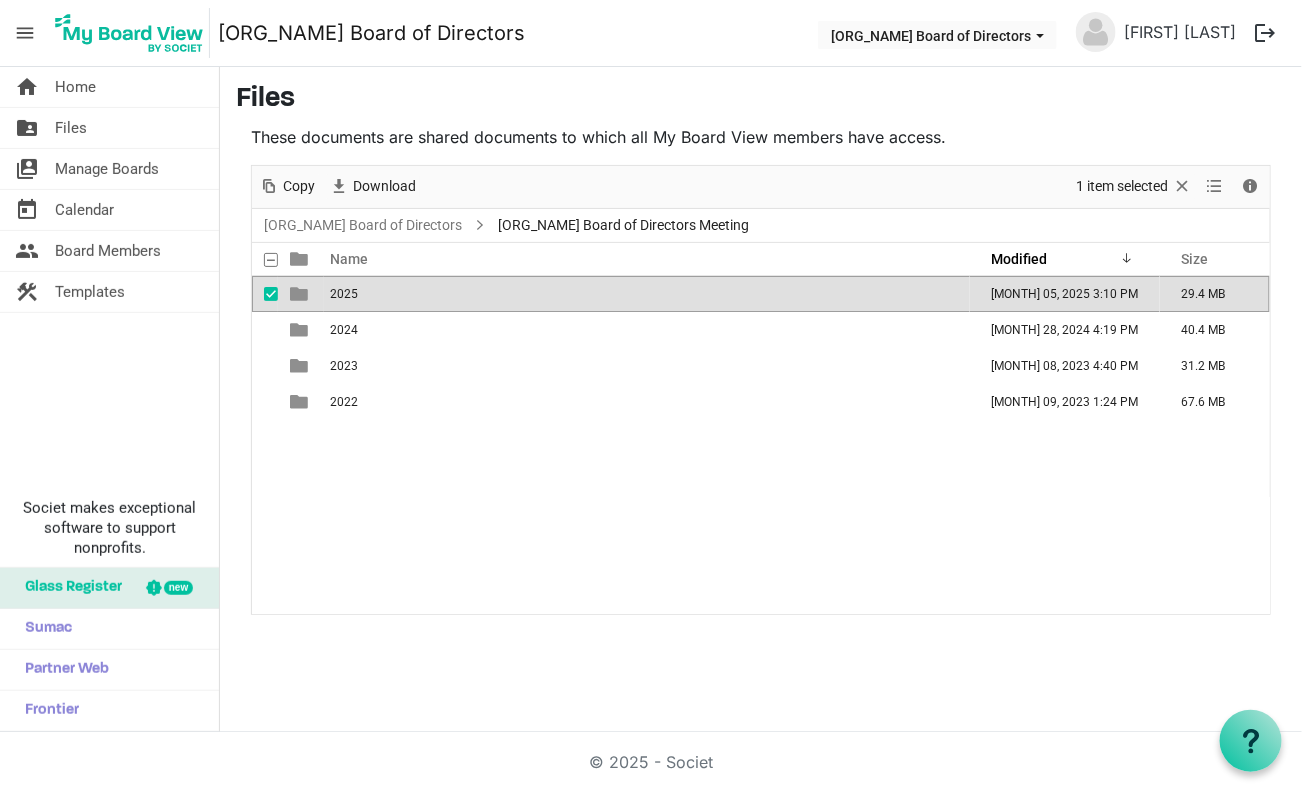 click on "2025" at bounding box center [344, 294] 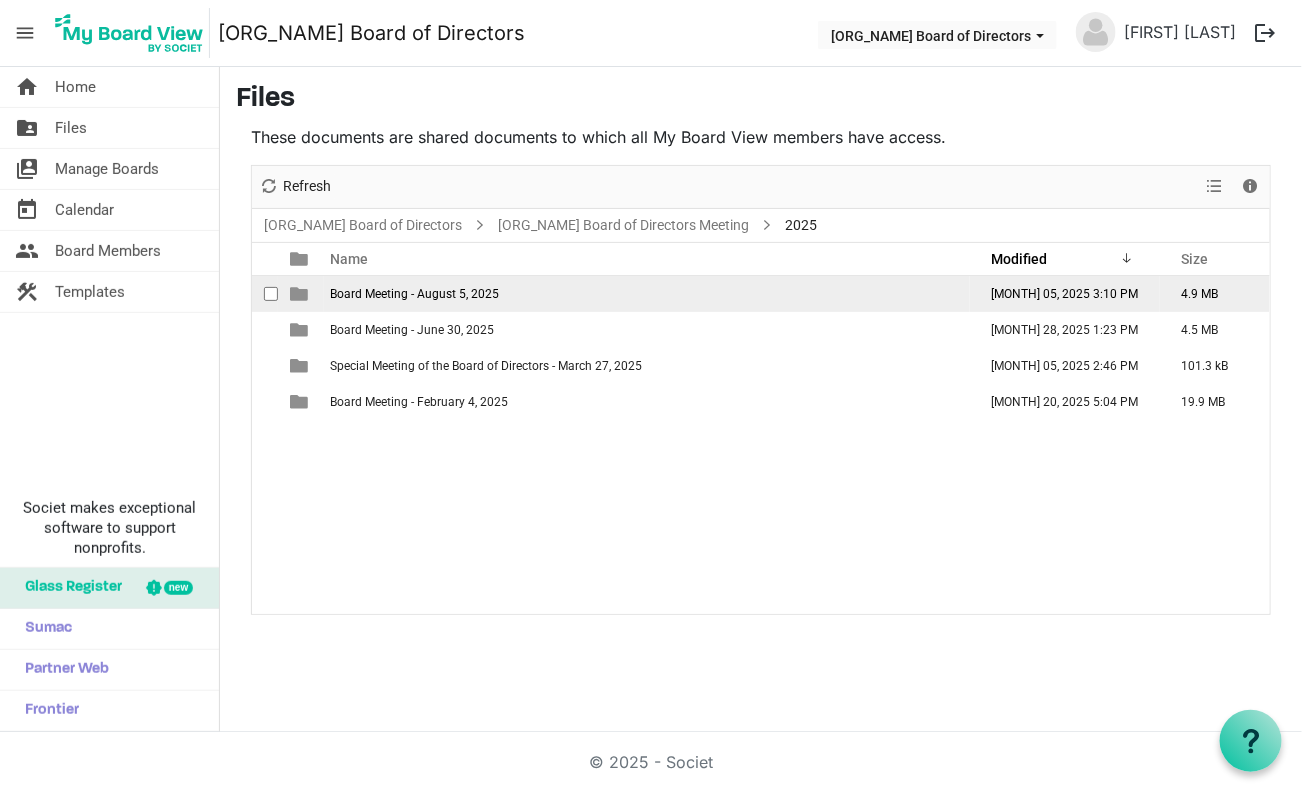 click at bounding box center (271, 294) 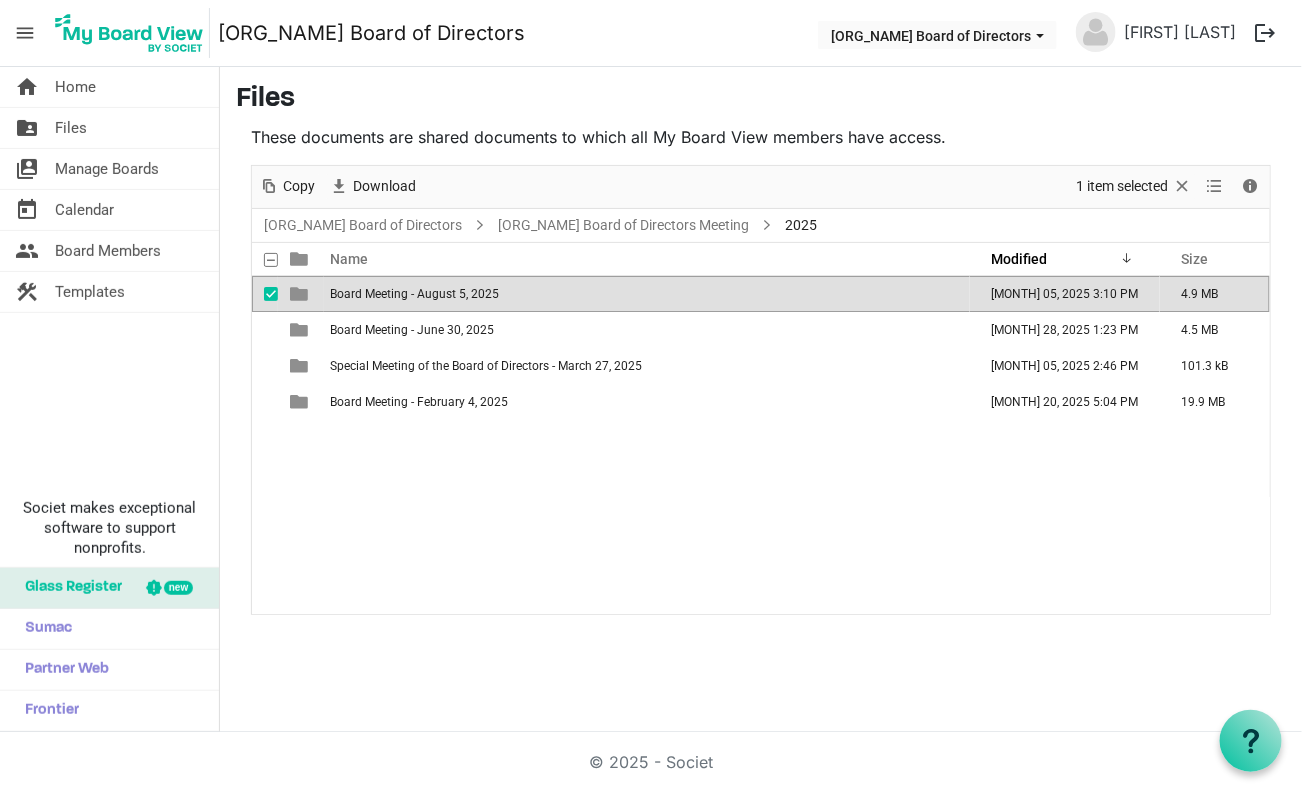 click at bounding box center (301, 294) 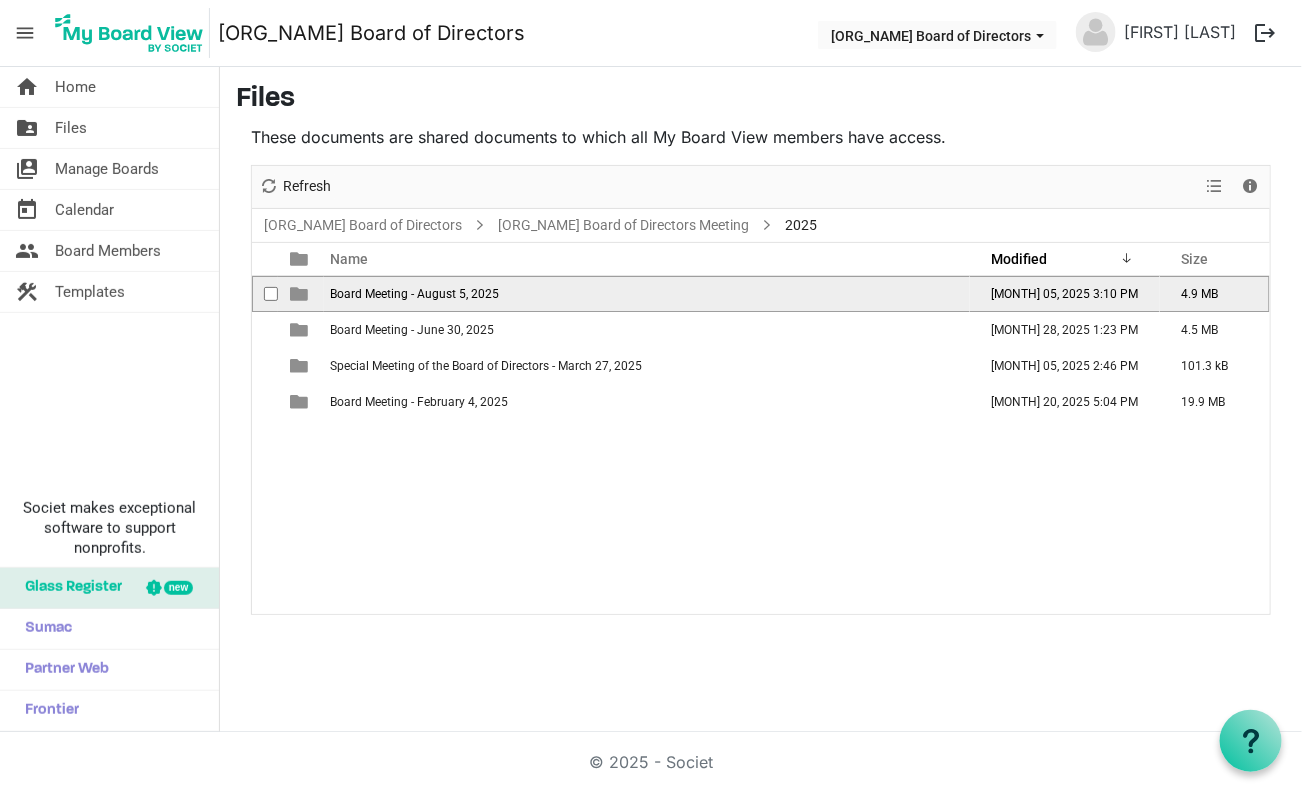 click at bounding box center [301, 294] 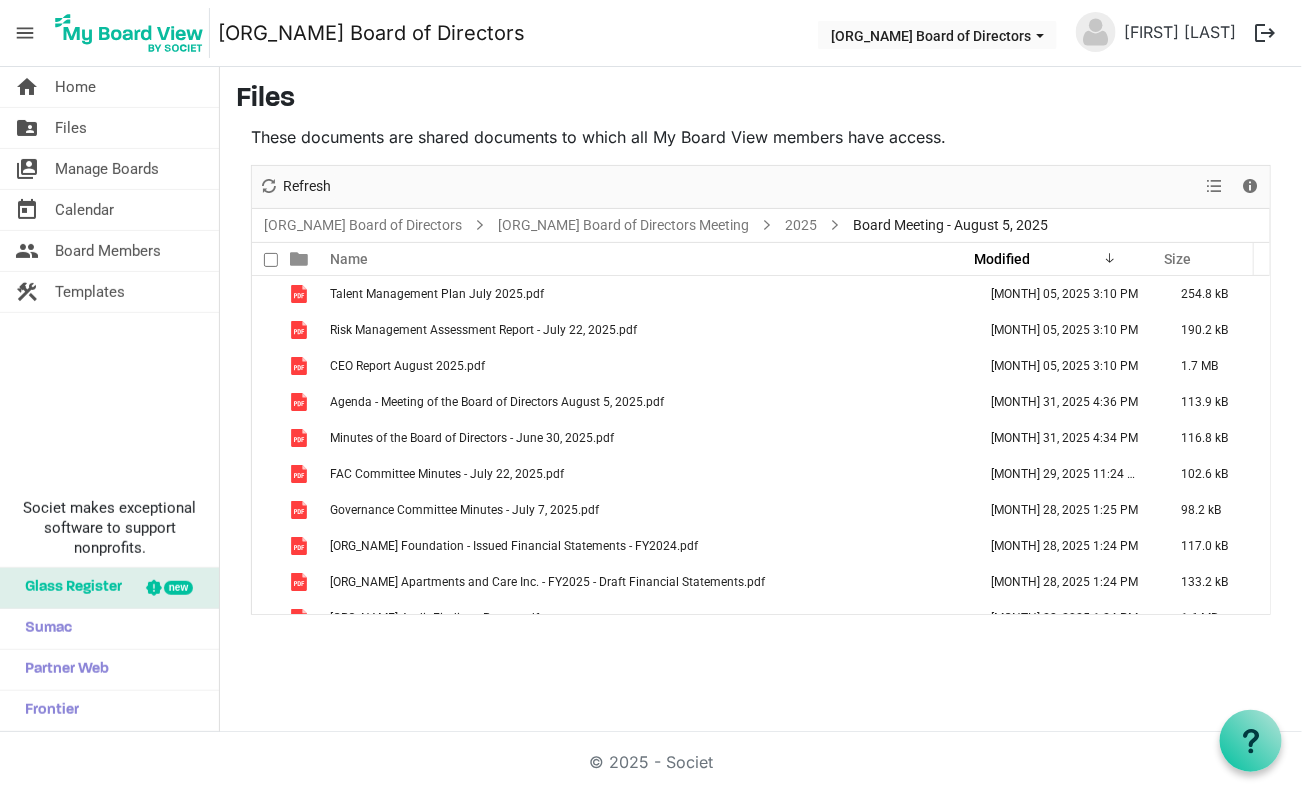 click at bounding box center [271, 260] 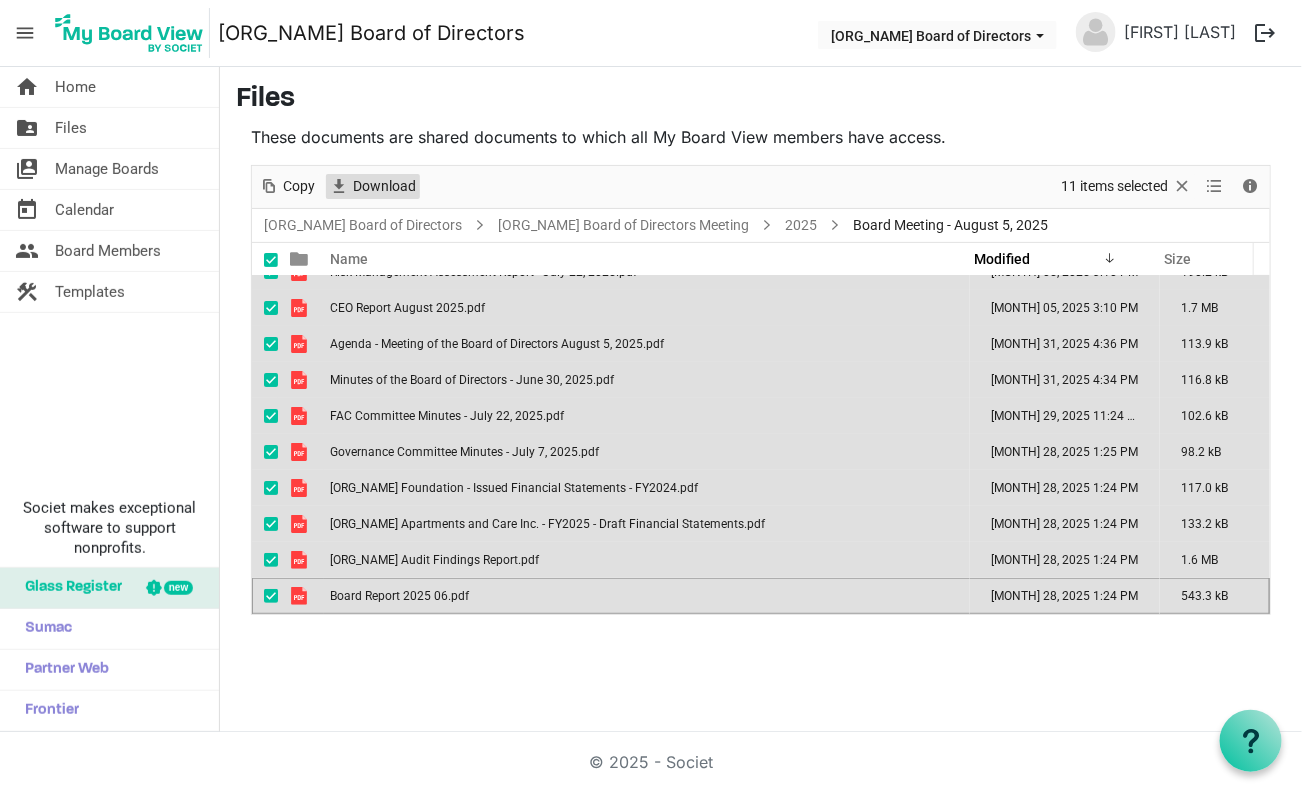 click on "Download" at bounding box center (384, 186) 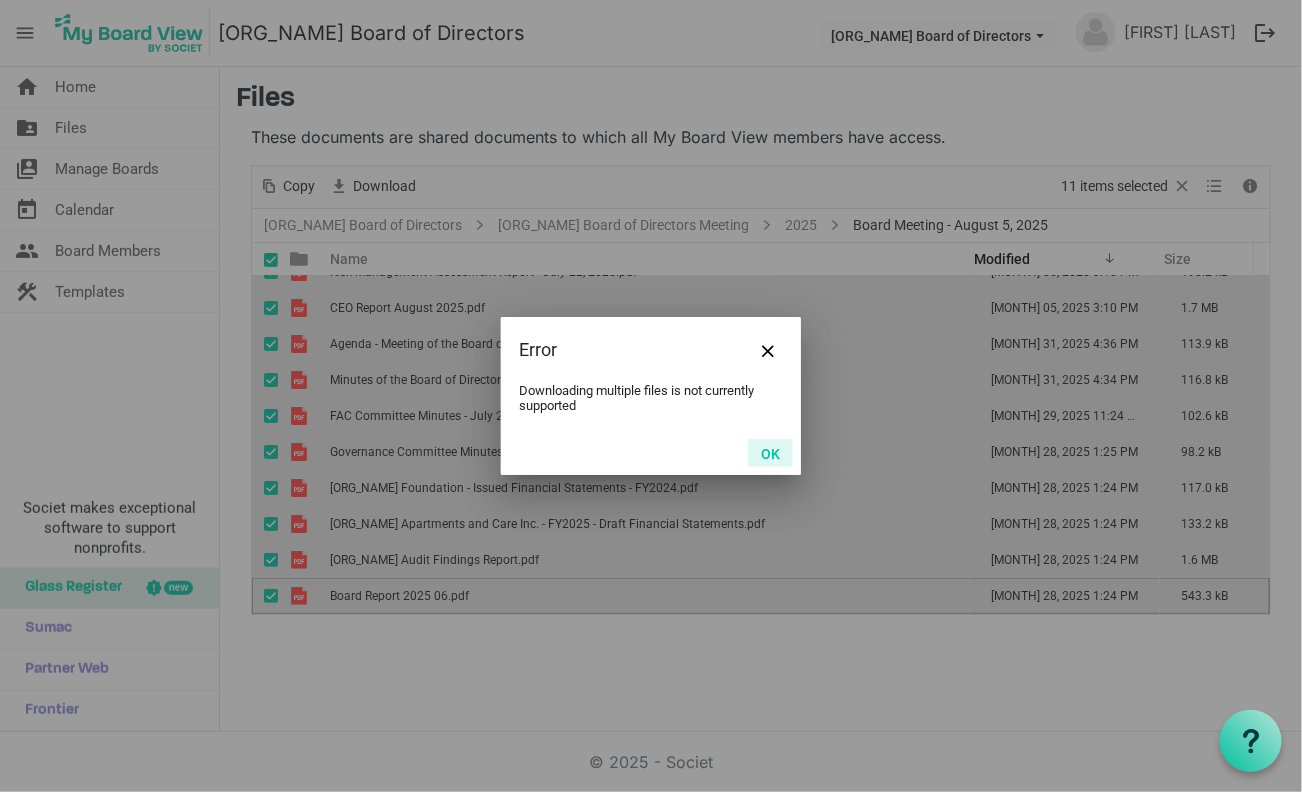 click on "OK" at bounding box center (770, 453) 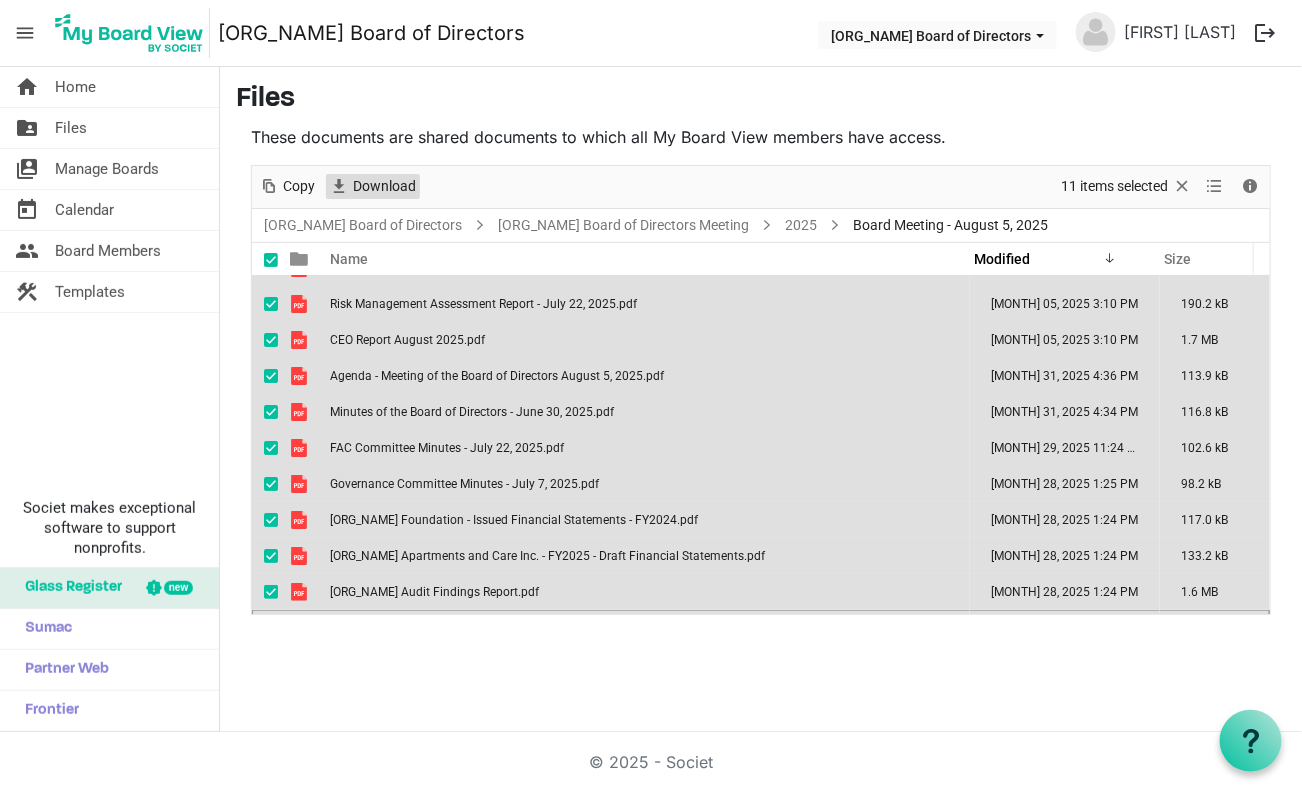 scroll, scrollTop: 0, scrollLeft: 0, axis: both 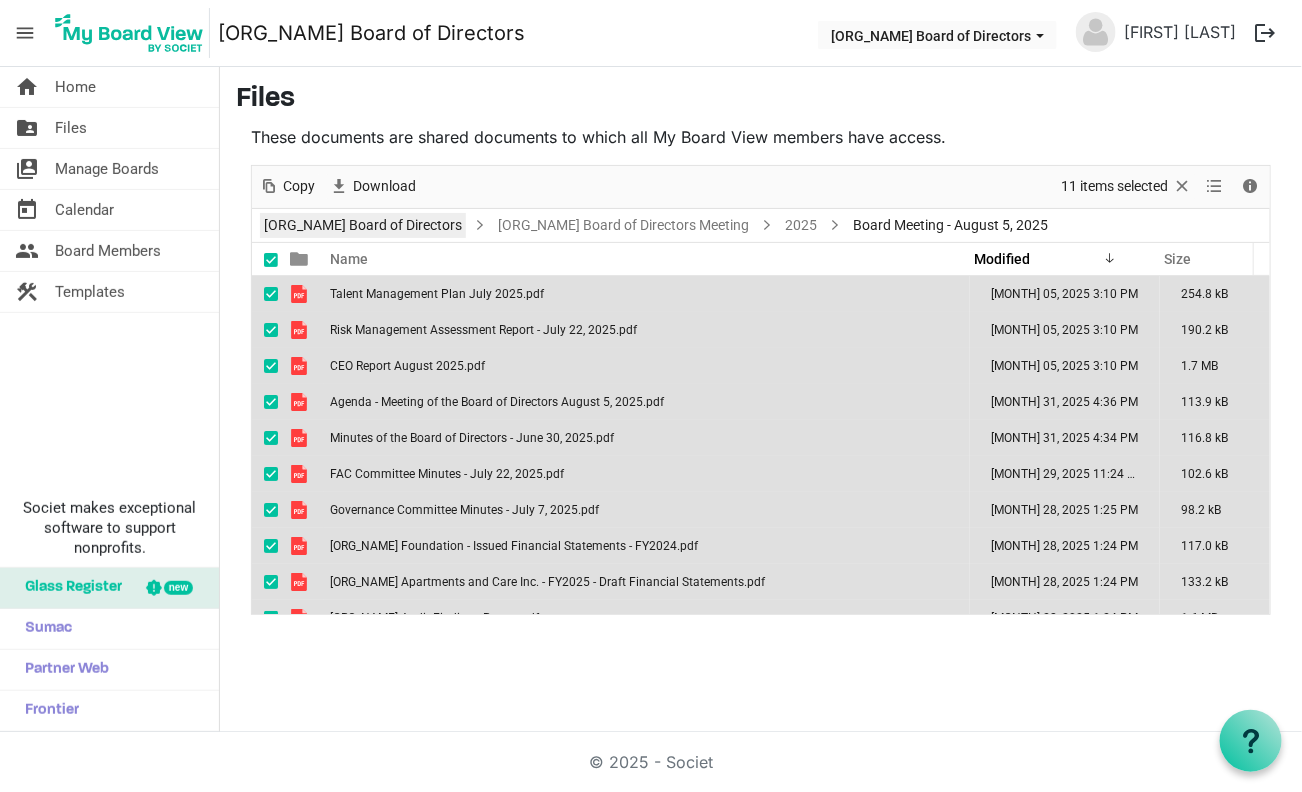 click on "[ORG_NAME] Board of Directors" at bounding box center [363, 225] 